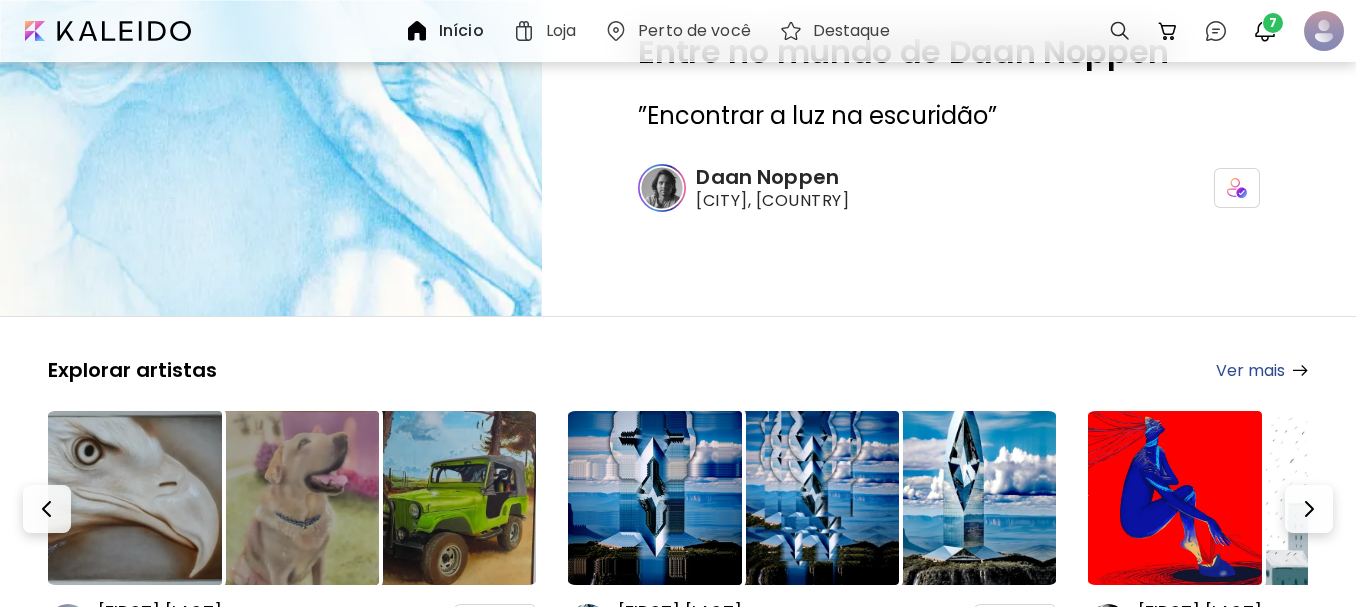 scroll, scrollTop: 200, scrollLeft: 0, axis: vertical 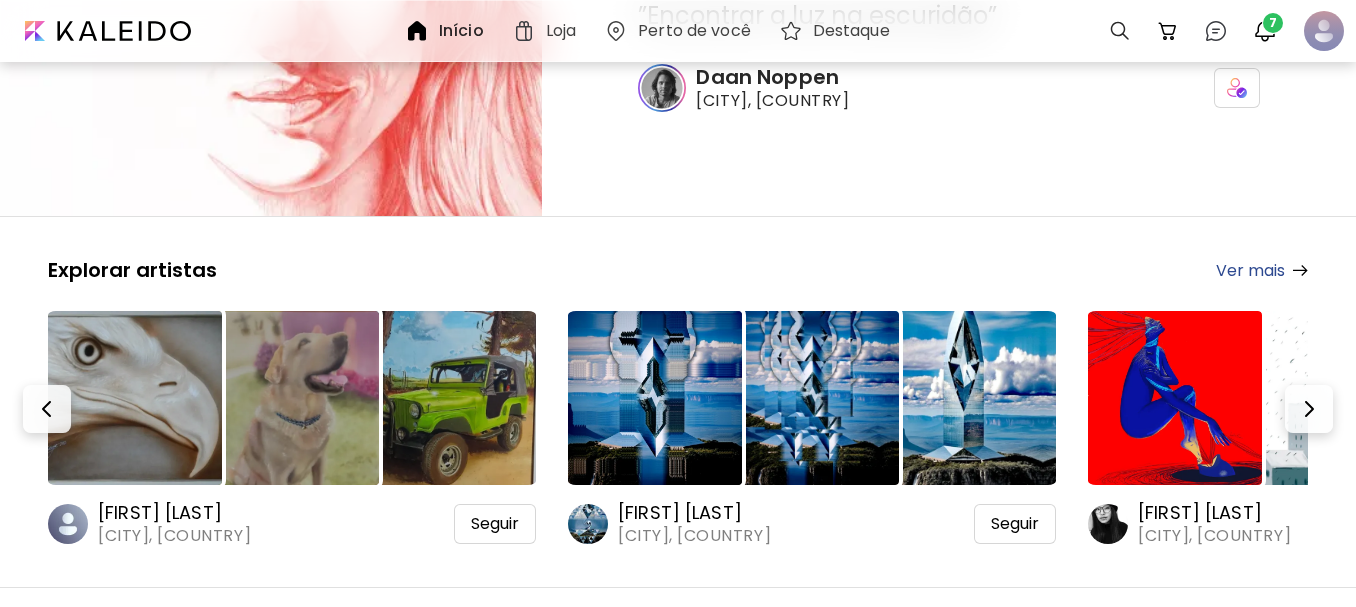 click at bounding box center [655, 398] 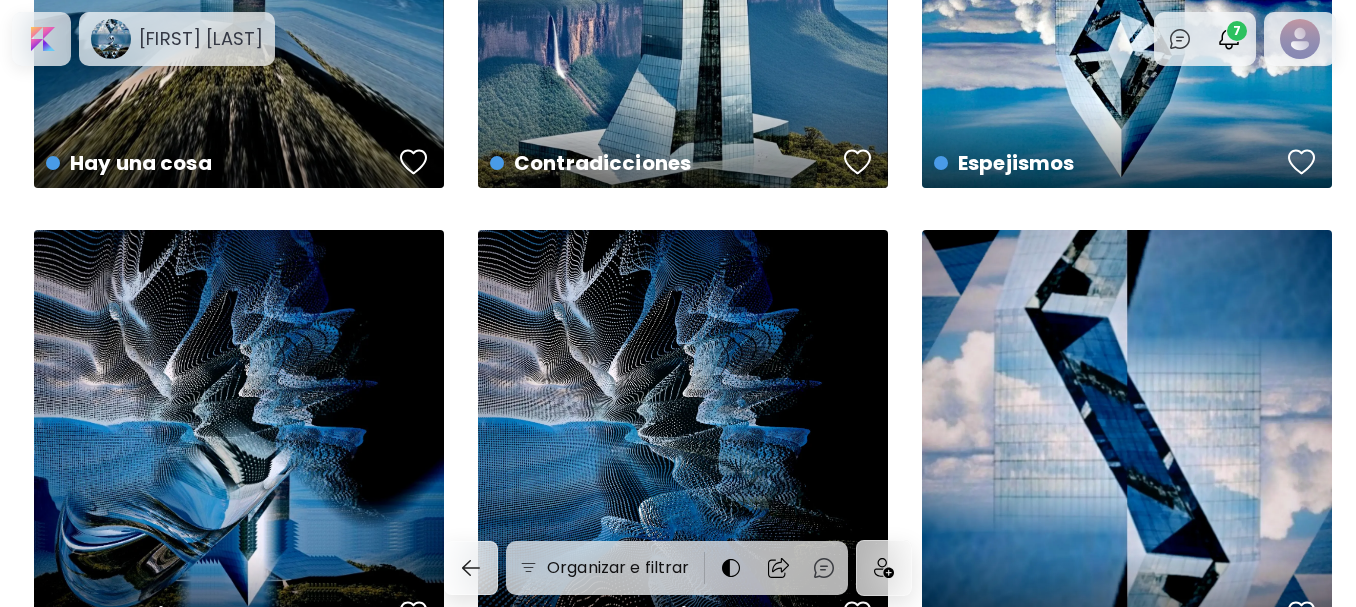 scroll, scrollTop: 400, scrollLeft: 0, axis: vertical 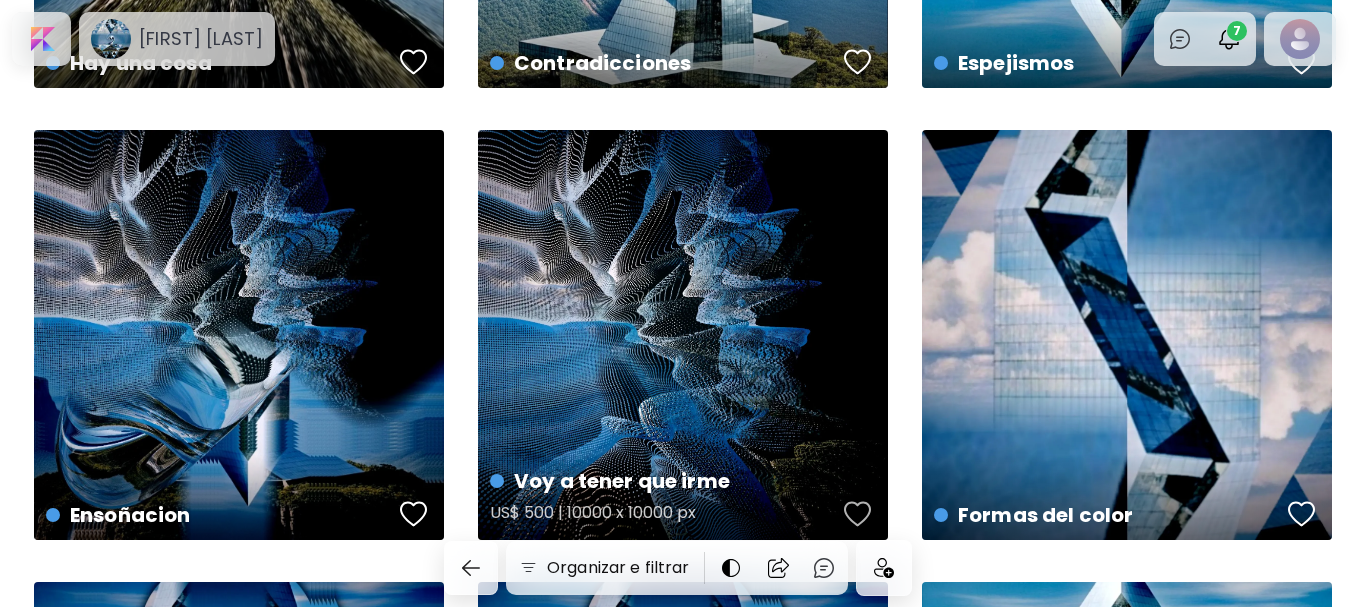 click at bounding box center [858, 514] 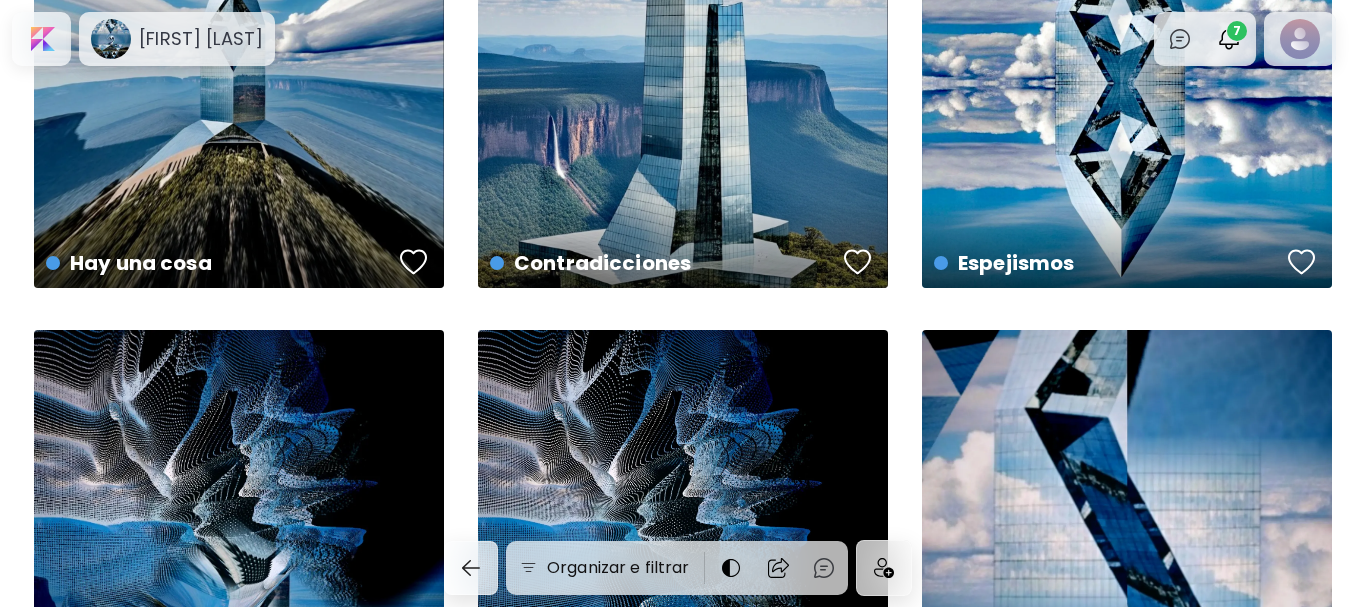 scroll, scrollTop: 100, scrollLeft: 0, axis: vertical 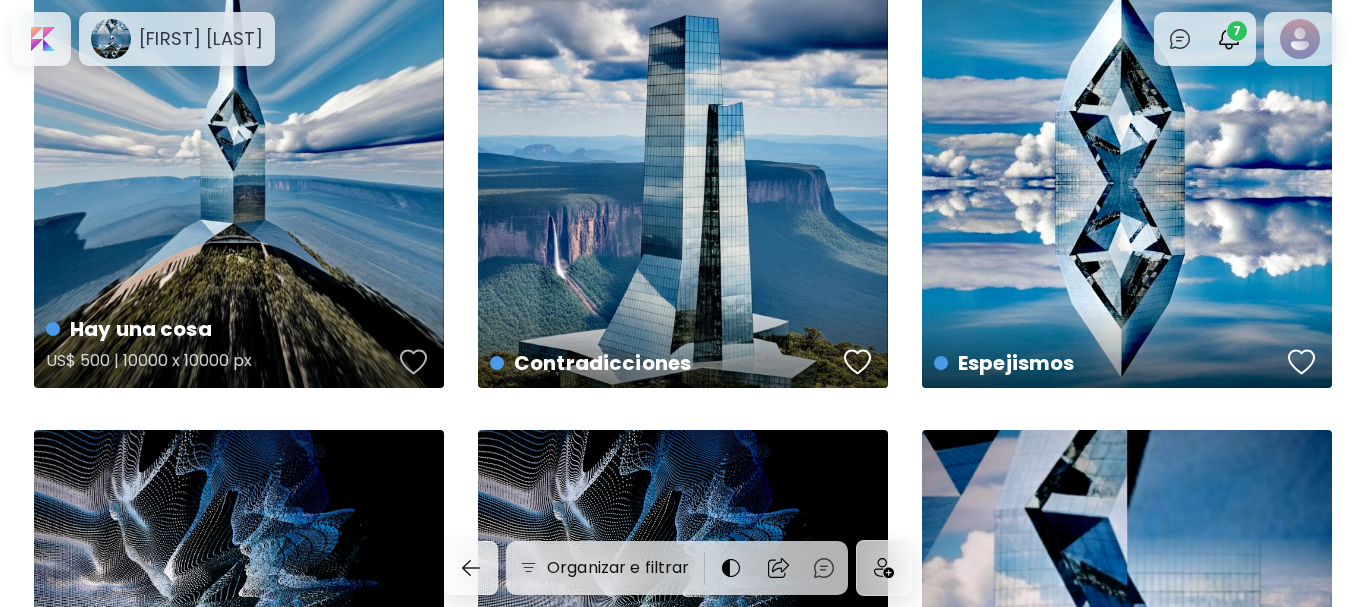 click at bounding box center [414, 362] 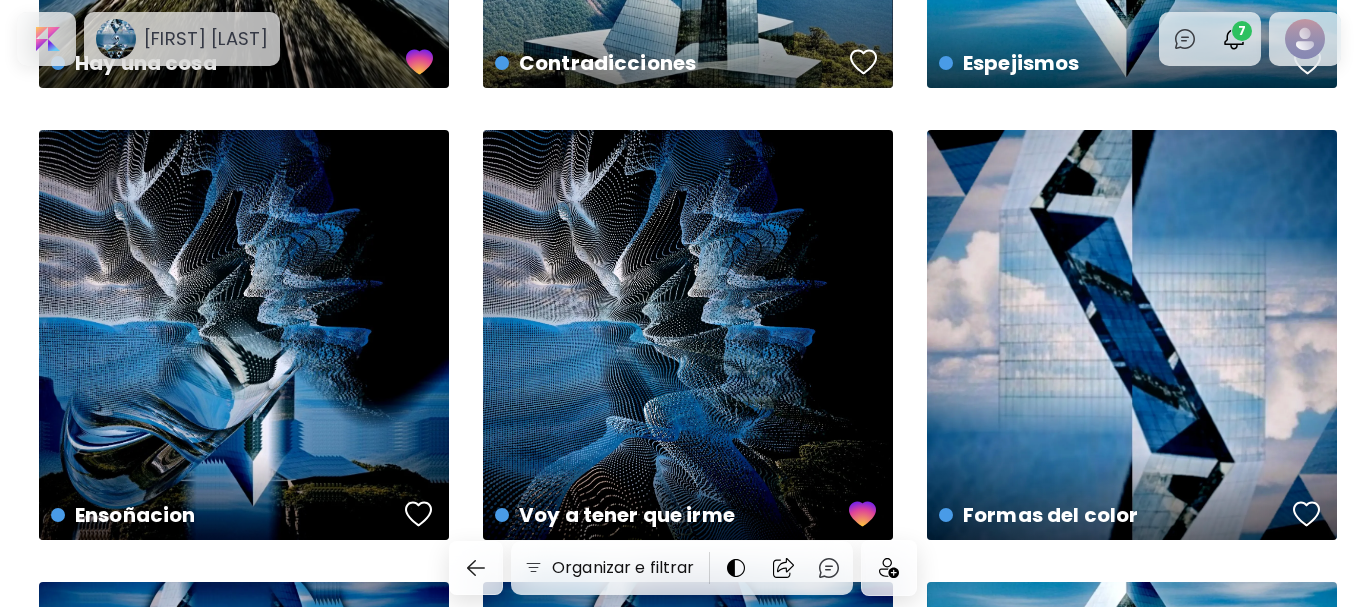 scroll, scrollTop: 0, scrollLeft: 0, axis: both 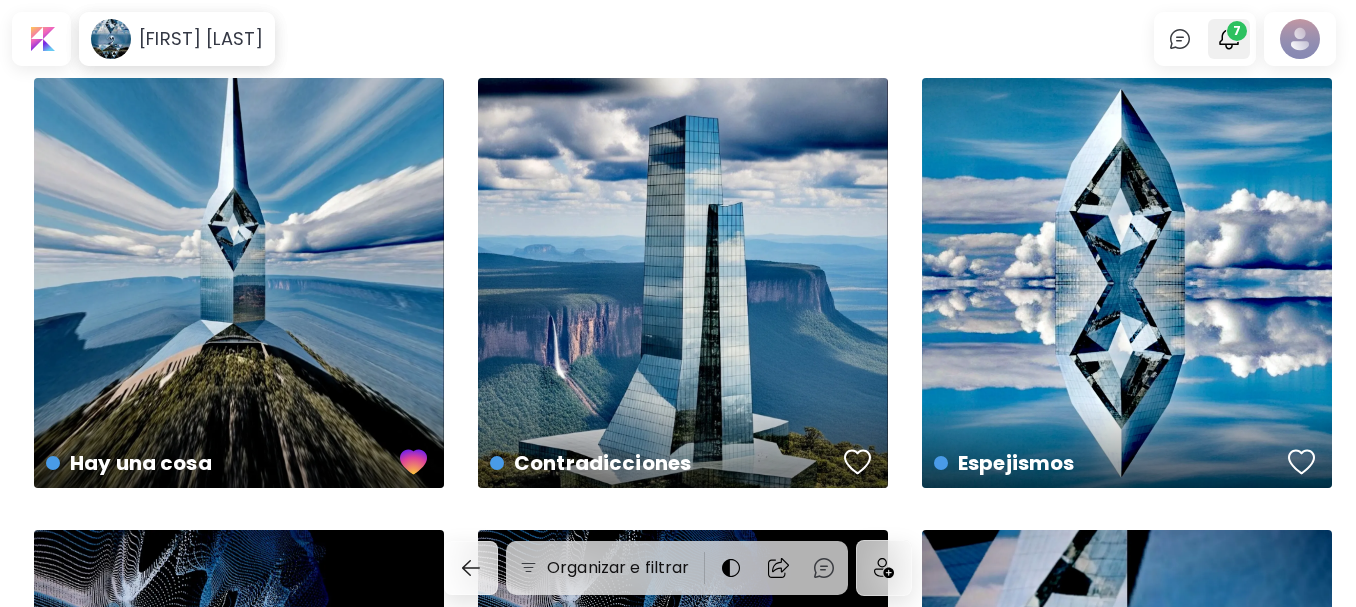 click on "7" at bounding box center (1237, 31) 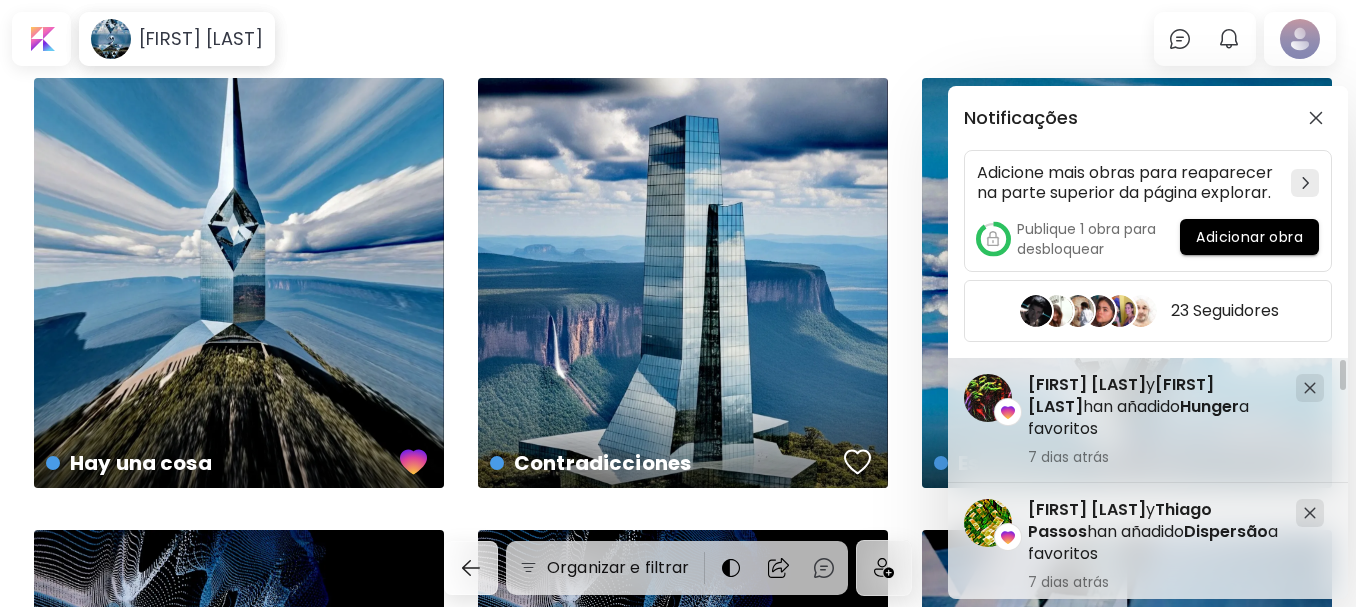 click on "Notificações Adicione mais obras para reaparecer na parte superior da página explorar. Publique 1 obra para desbloquear Adicionar obra 23 Seguidores [FIRST] [LAST]  y  [FIRST] [LAST]  han añadido  Dispersão  a favoritos  7 dias atrás Abocanhando  agora tem uma experiência de realidade aumentada. Veja a obra pela aplicação móvel Kaleido AR. 7 dias atrás [FIRST] [LAST] adicionou Nas Profundezas aos seus favoritos. 7 dias atrás [FIRST] [LAST]  y  [FIRST]  han añadido  Hunger  a favoritos  7 dias atrás" at bounding box center (678, 303) 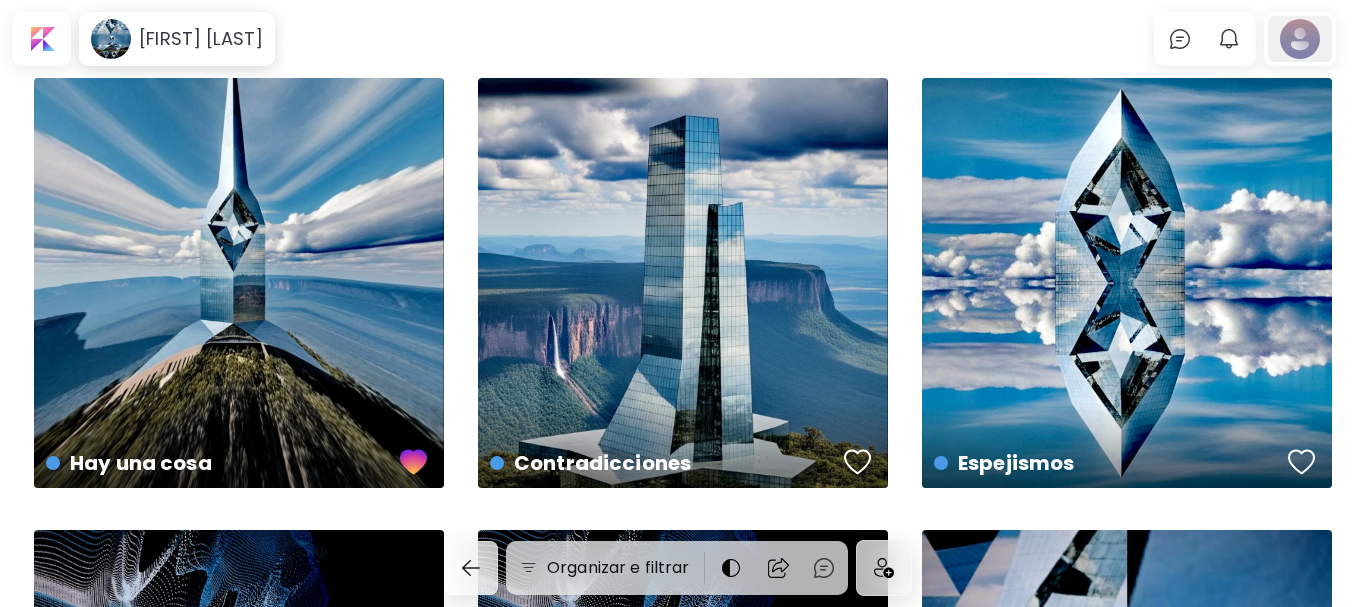 click at bounding box center [1300, 39] 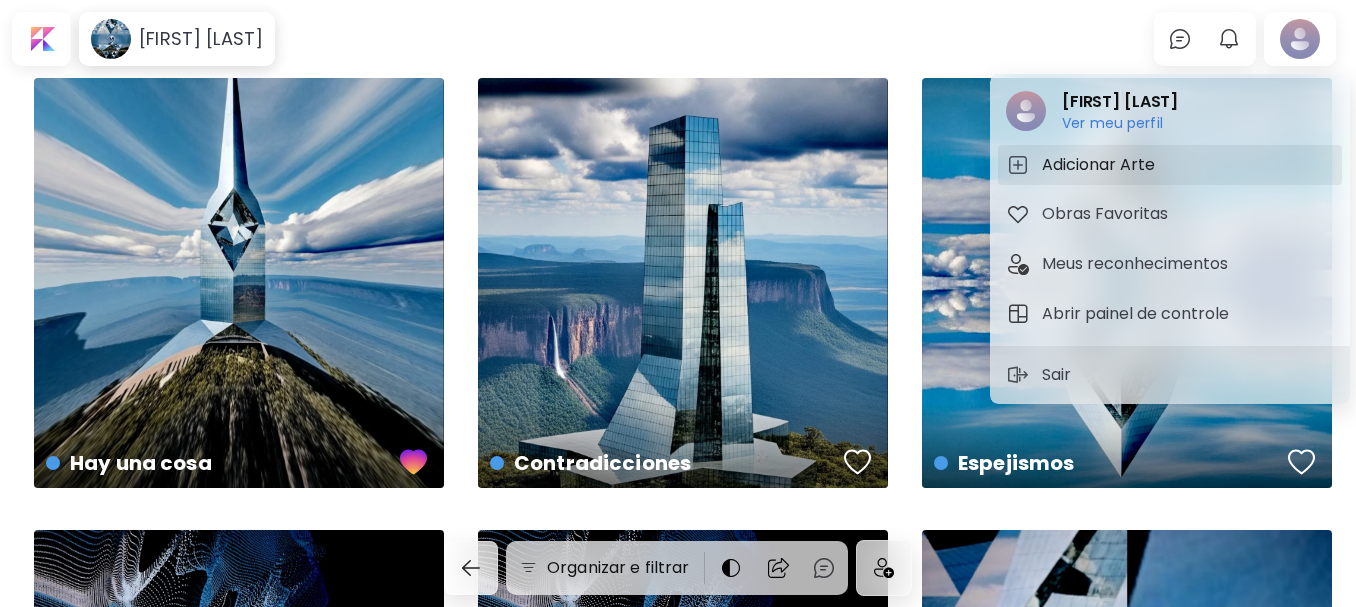 click on "Adicionar Arte" at bounding box center (1101, 165) 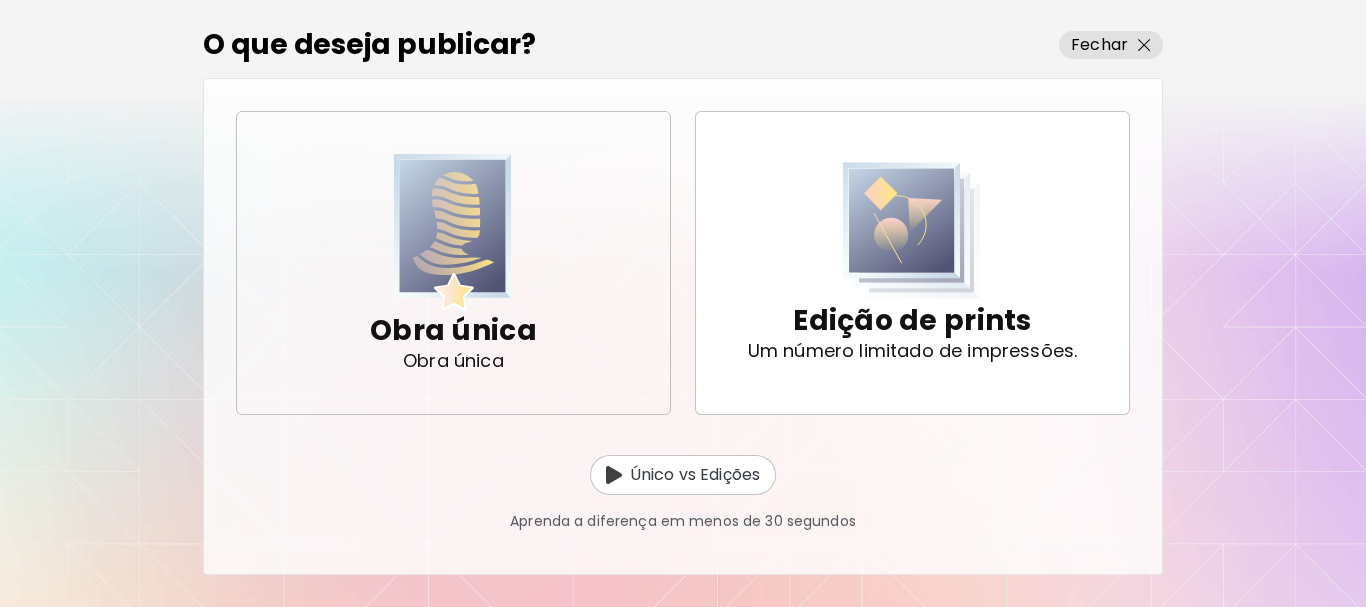 click at bounding box center [453, 232] 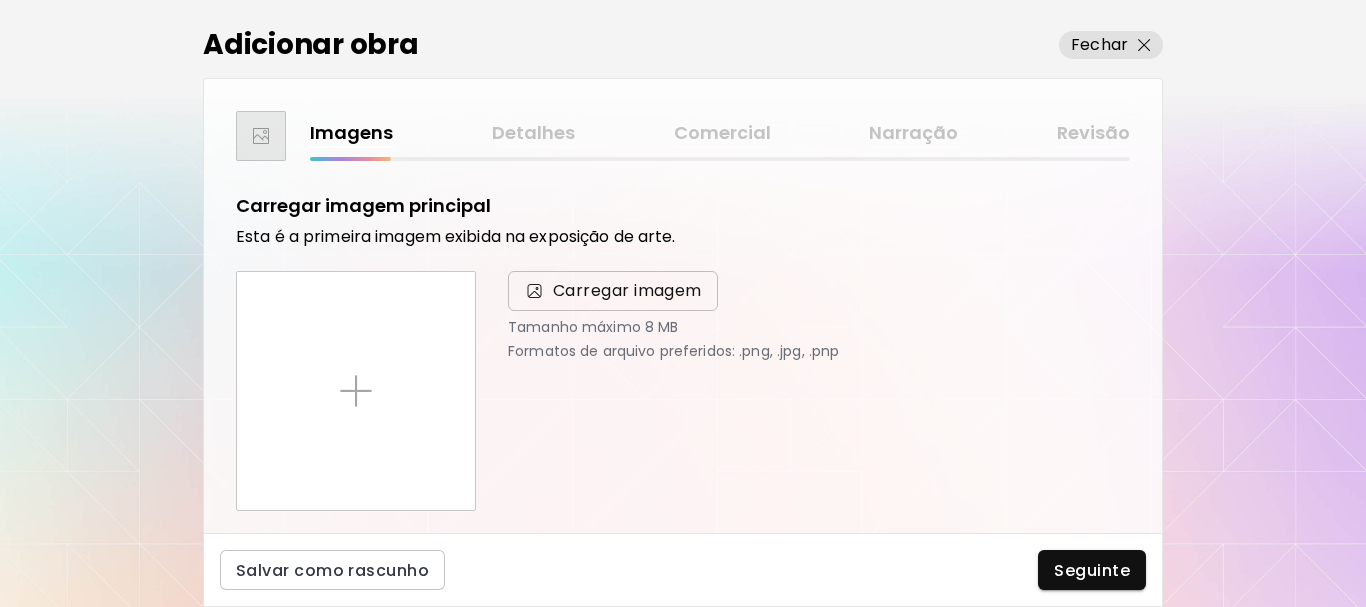 click on "Carregar imagem" at bounding box center (627, 291) 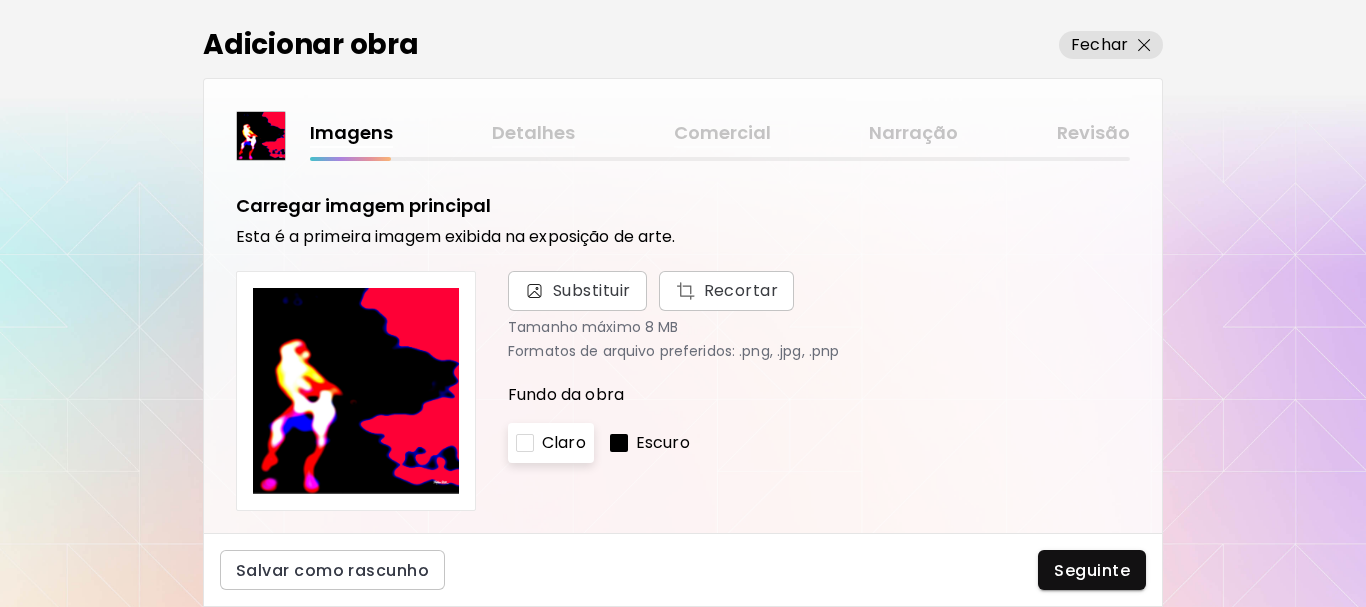 click on "Escuro" at bounding box center (663, 443) 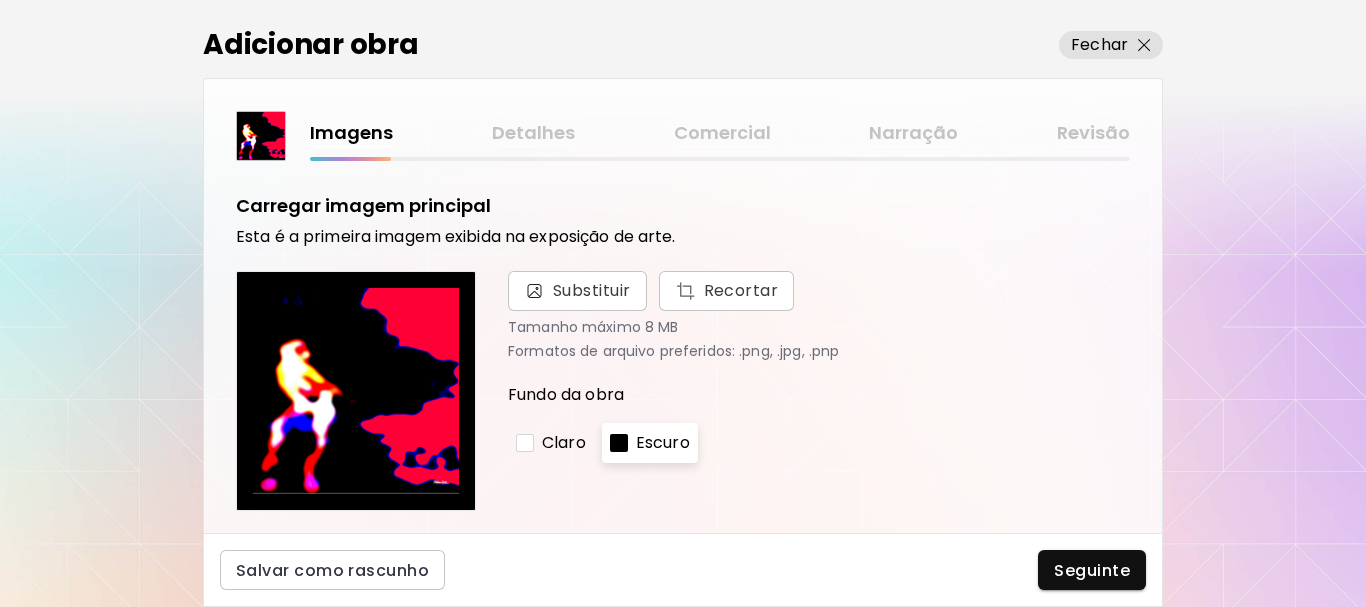 click on "Claro" at bounding box center [564, 443] 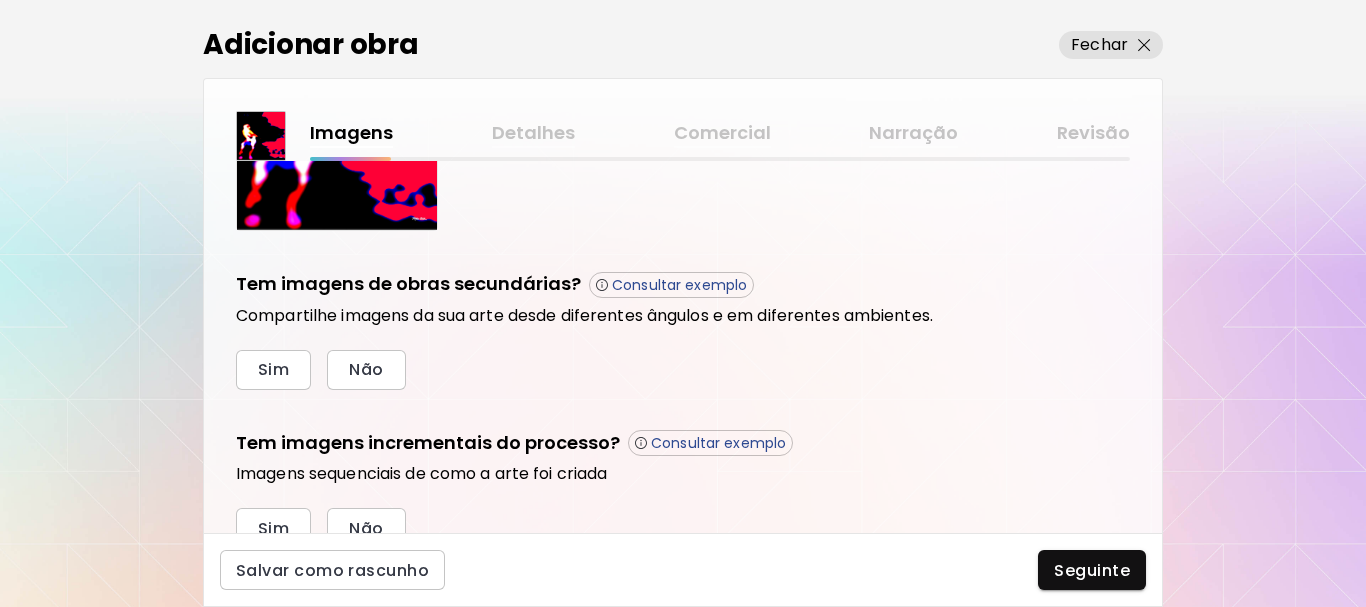 scroll, scrollTop: 687, scrollLeft: 0, axis: vertical 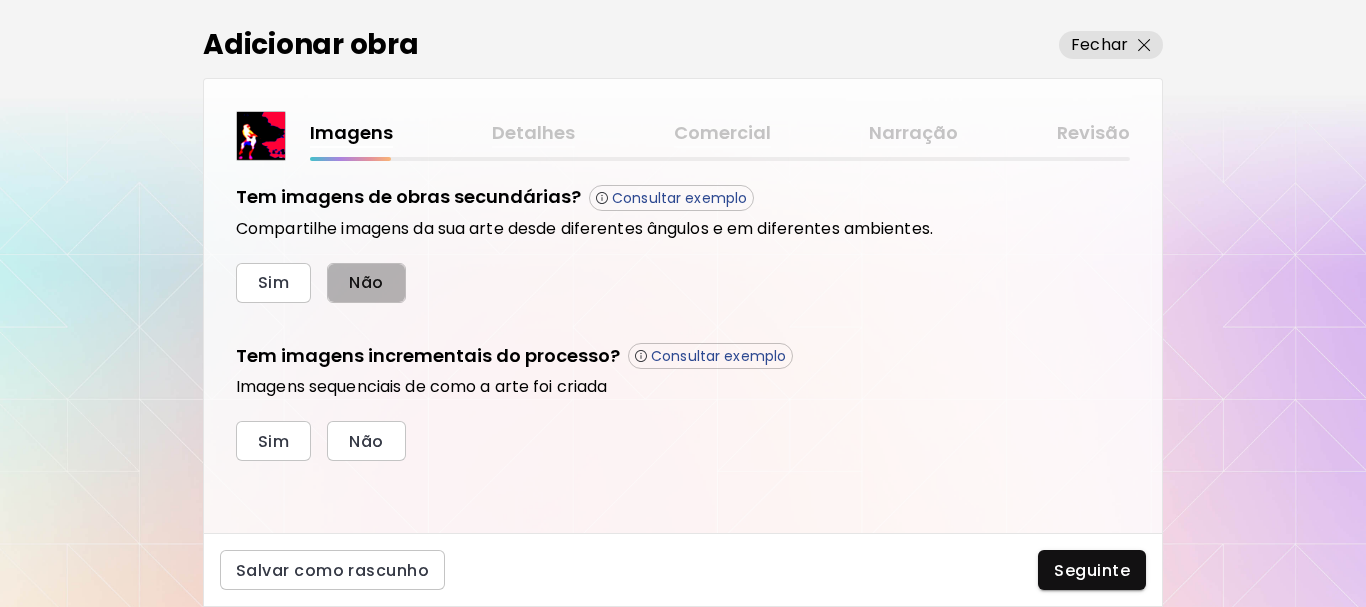 click on "Não" at bounding box center [366, 282] 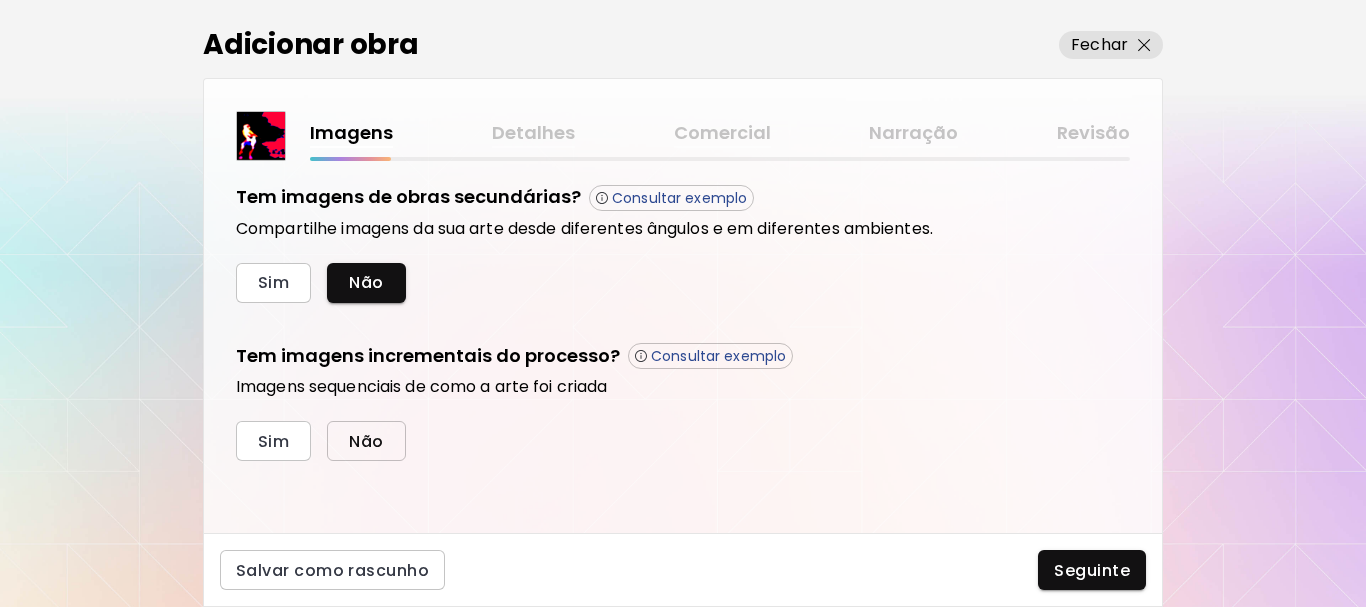 click on "Não" at bounding box center [366, 441] 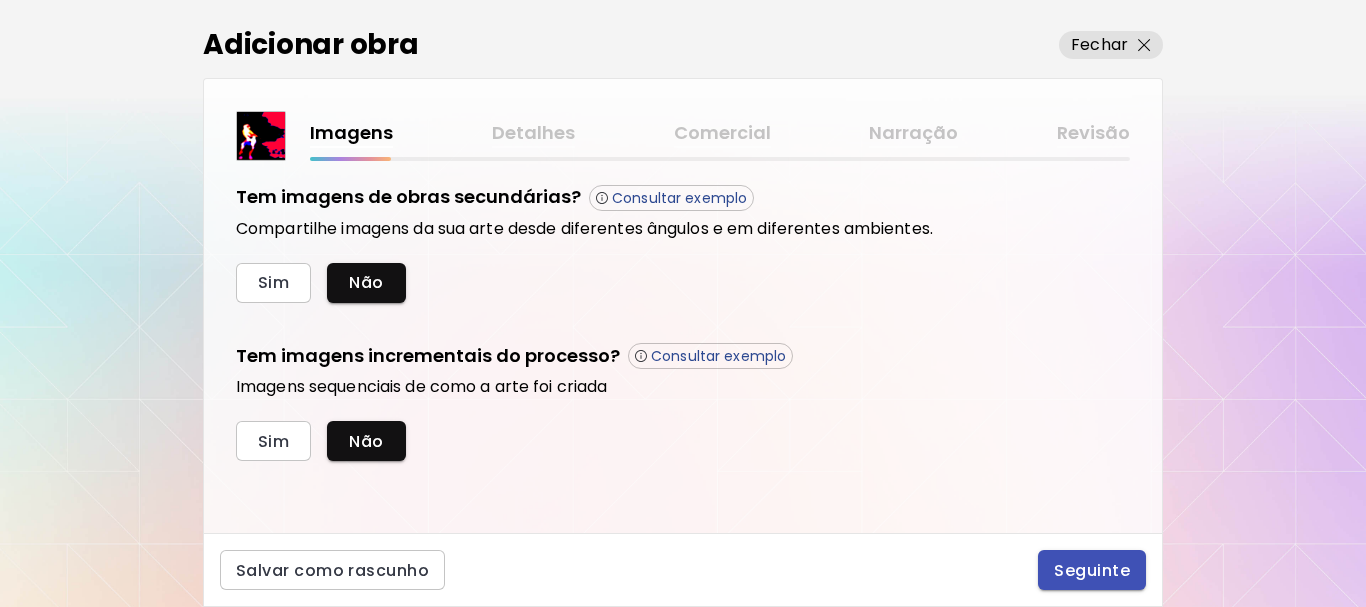 click on "Seguinte" at bounding box center (1092, 570) 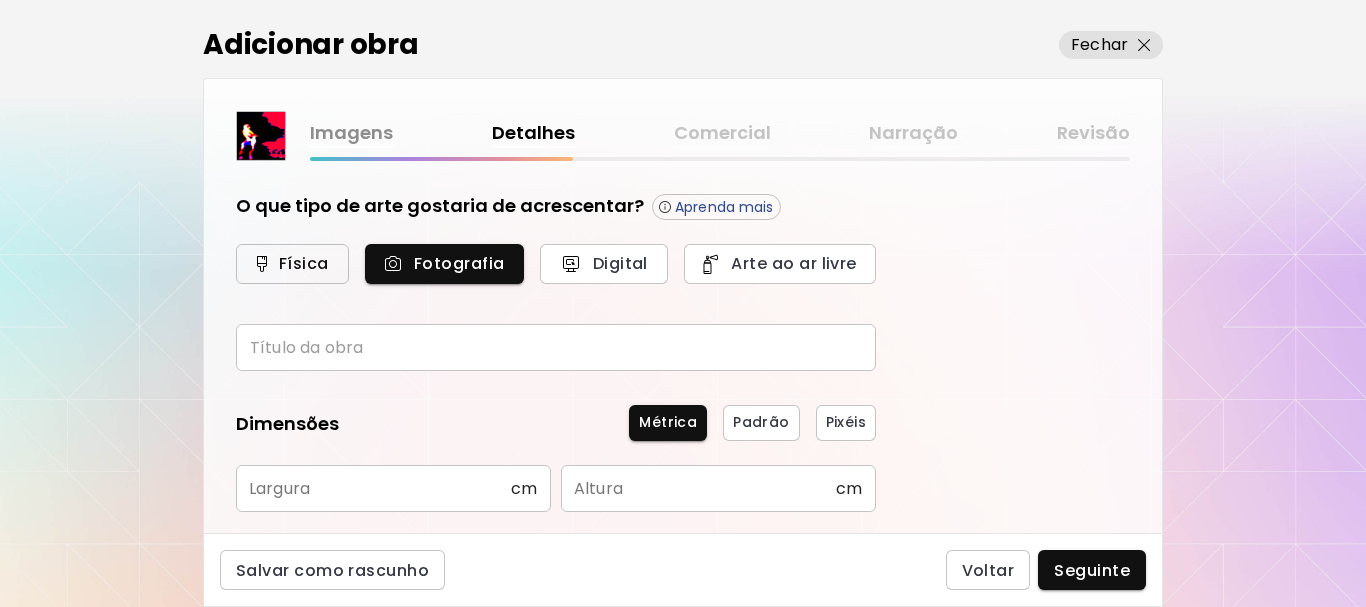 click on "Física" at bounding box center [292, 263] 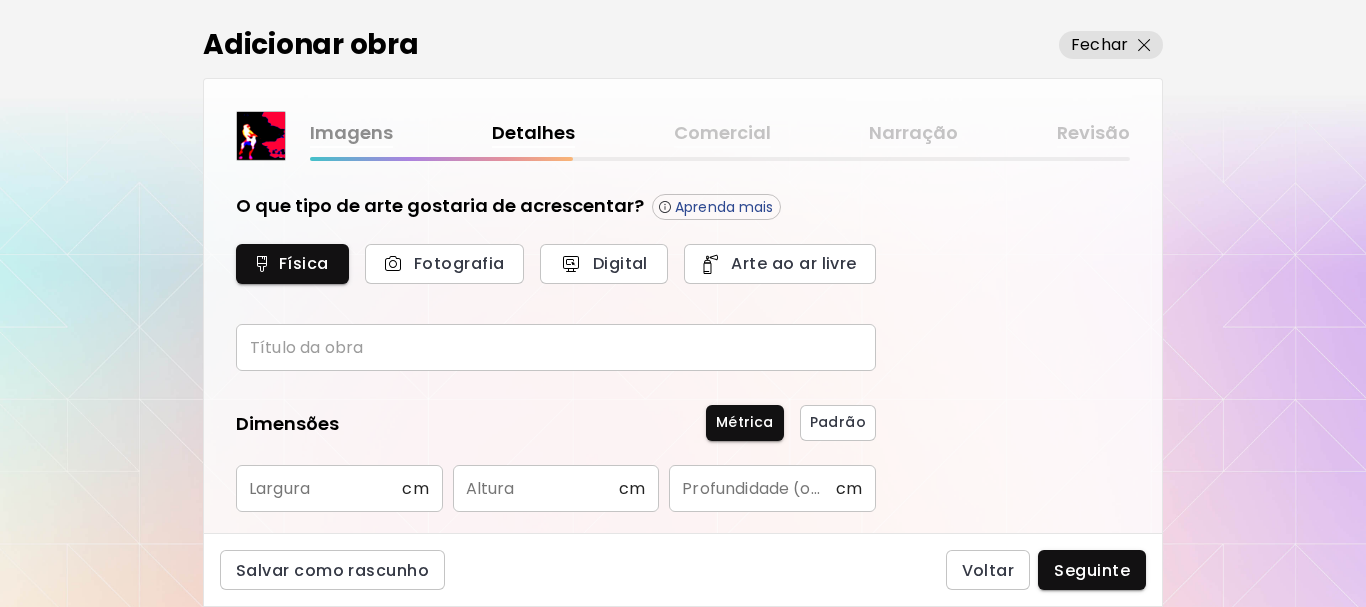 click at bounding box center (556, 347) 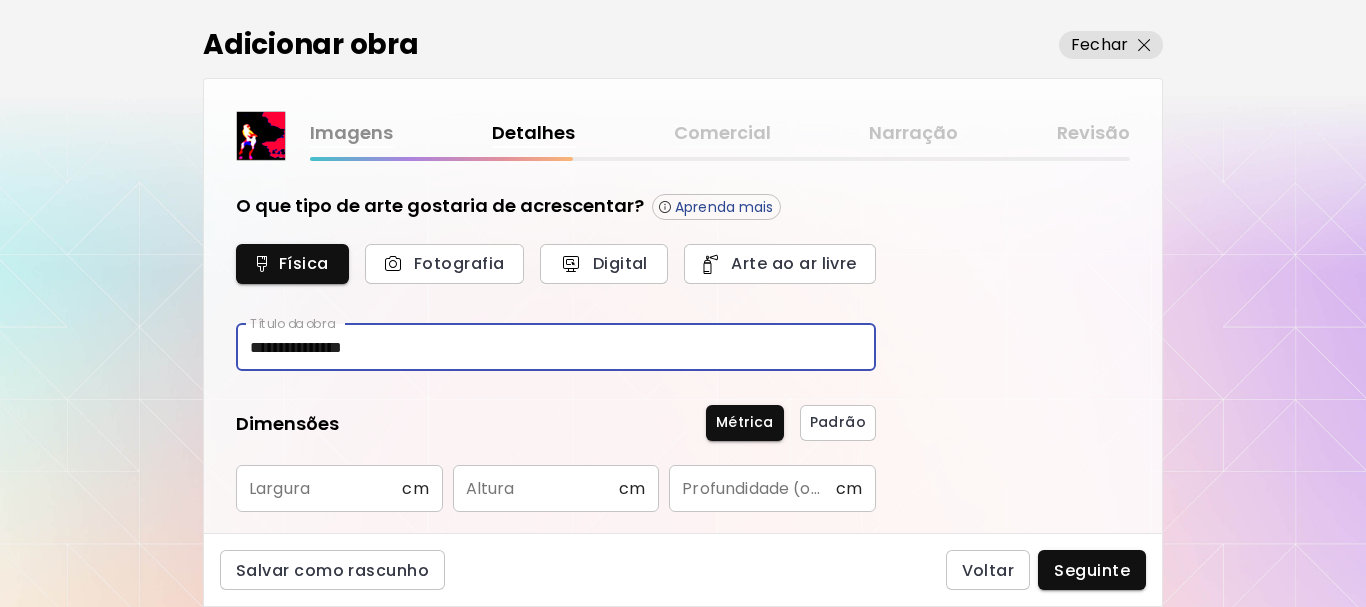 type on "**********" 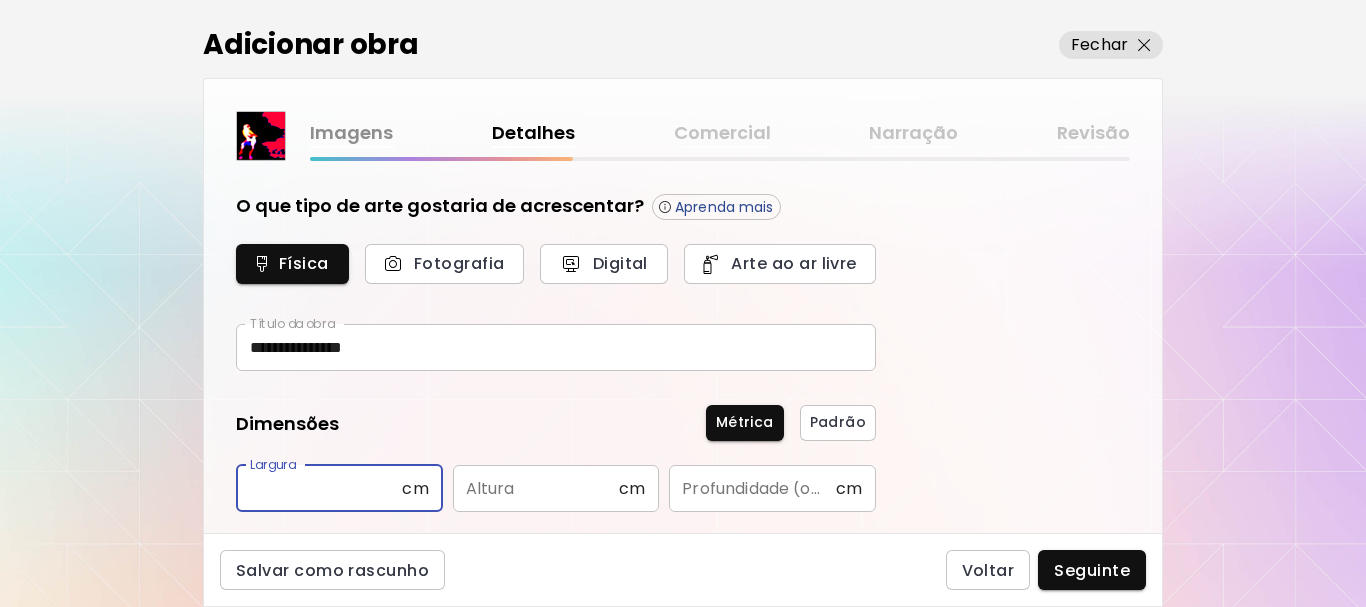 click at bounding box center (319, 488) 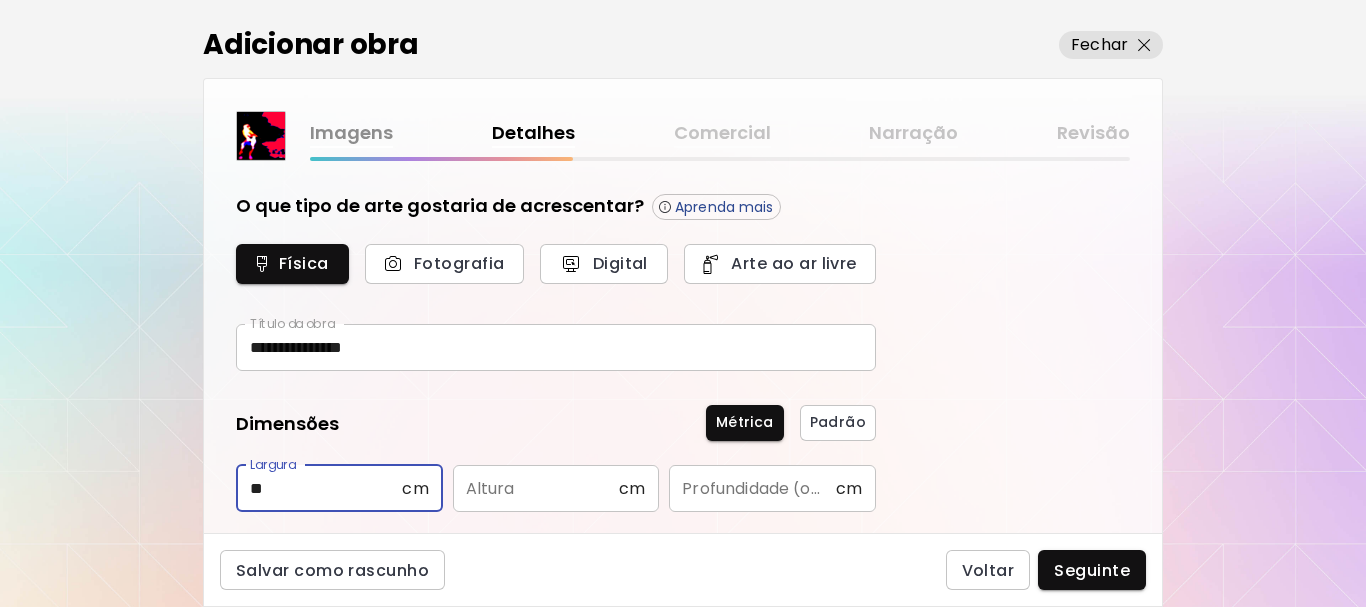 type on "**" 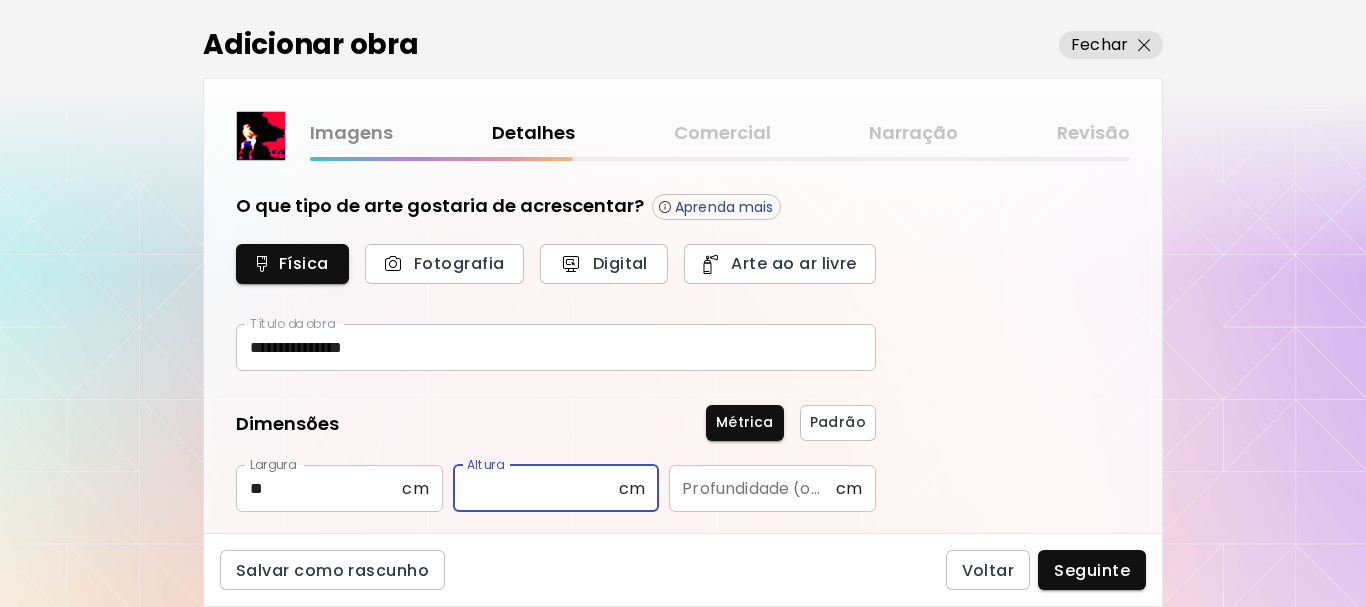 click at bounding box center [536, 488] 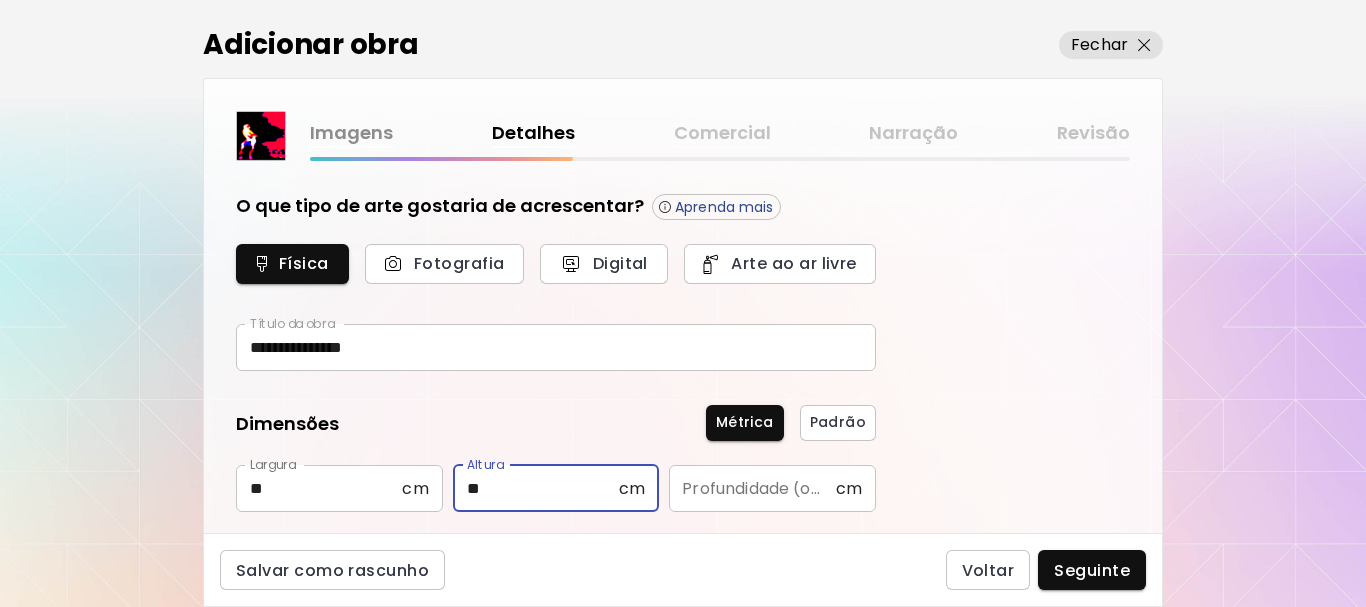 scroll, scrollTop: 200, scrollLeft: 0, axis: vertical 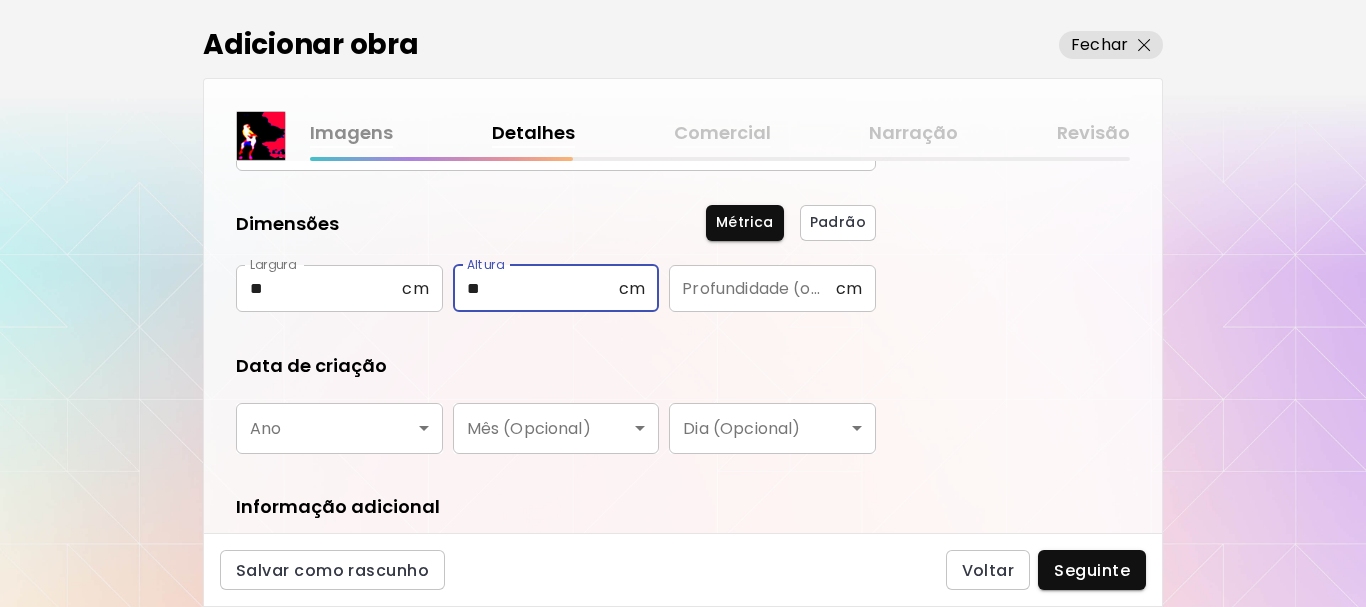 type on "**" 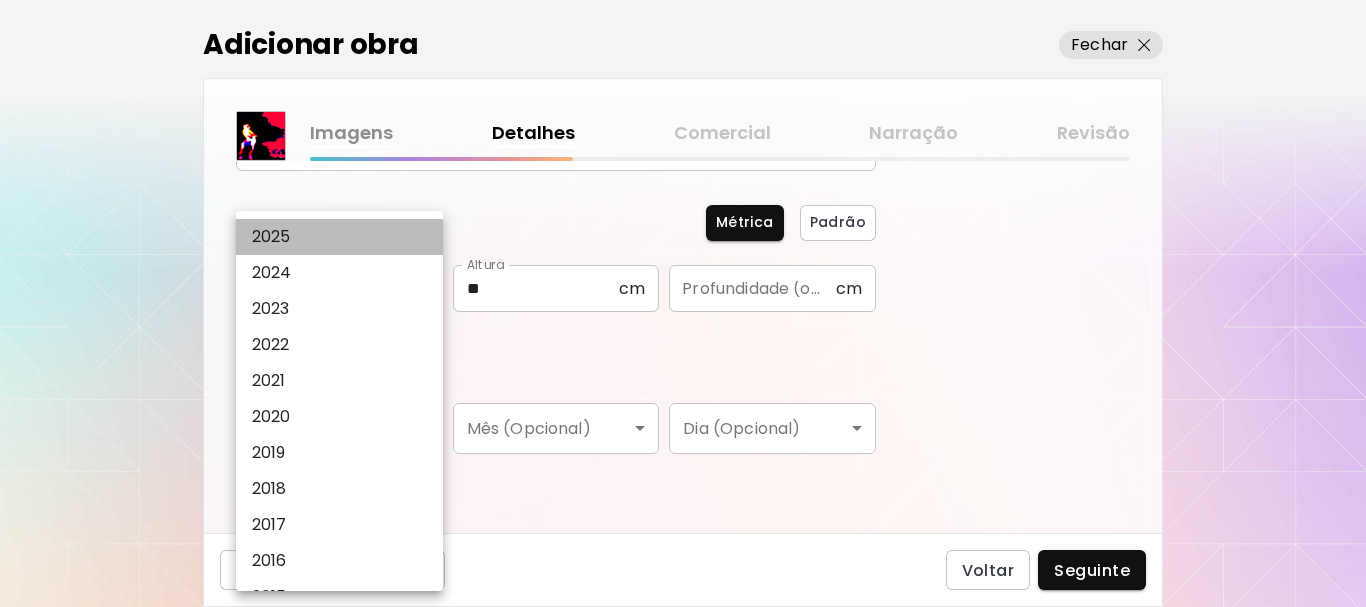 click on "2025" at bounding box center (344, 237) 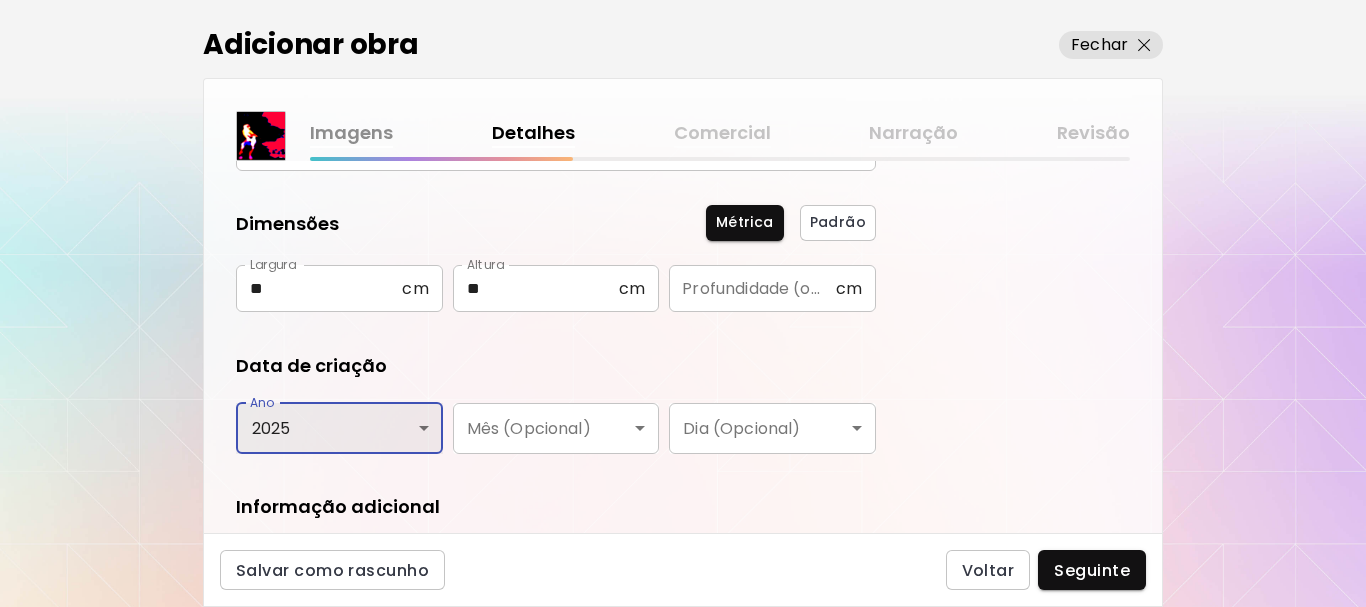 scroll, scrollTop: 421, scrollLeft: 0, axis: vertical 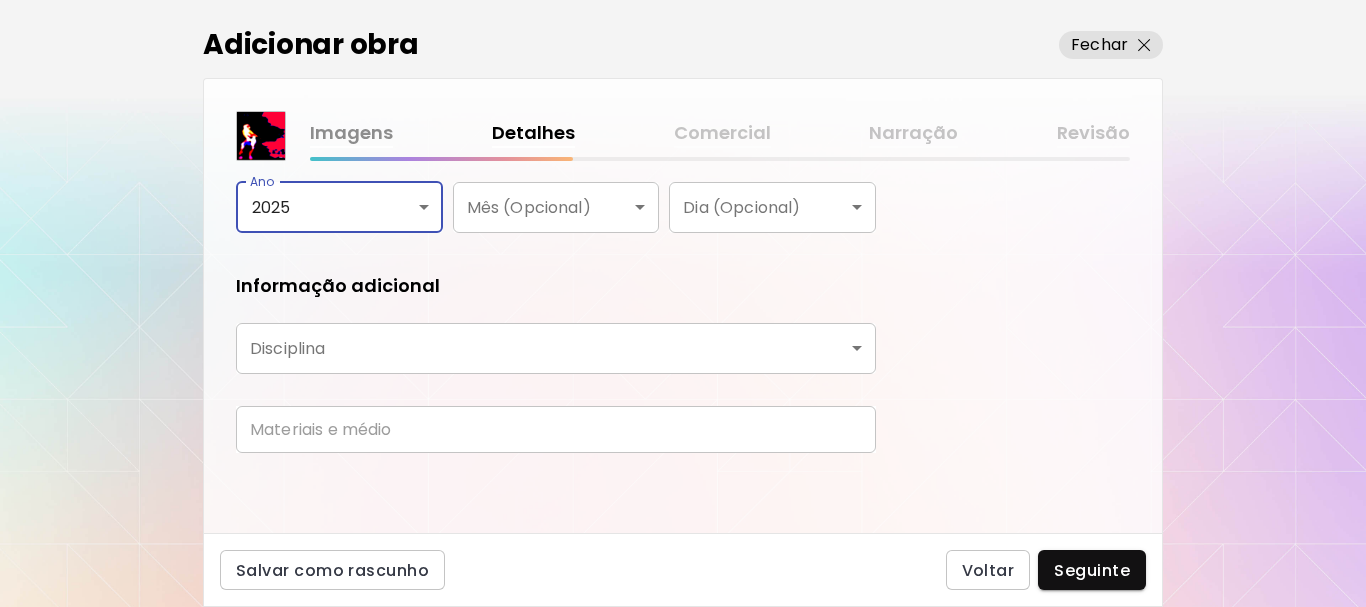 click on "**********" at bounding box center [683, 303] 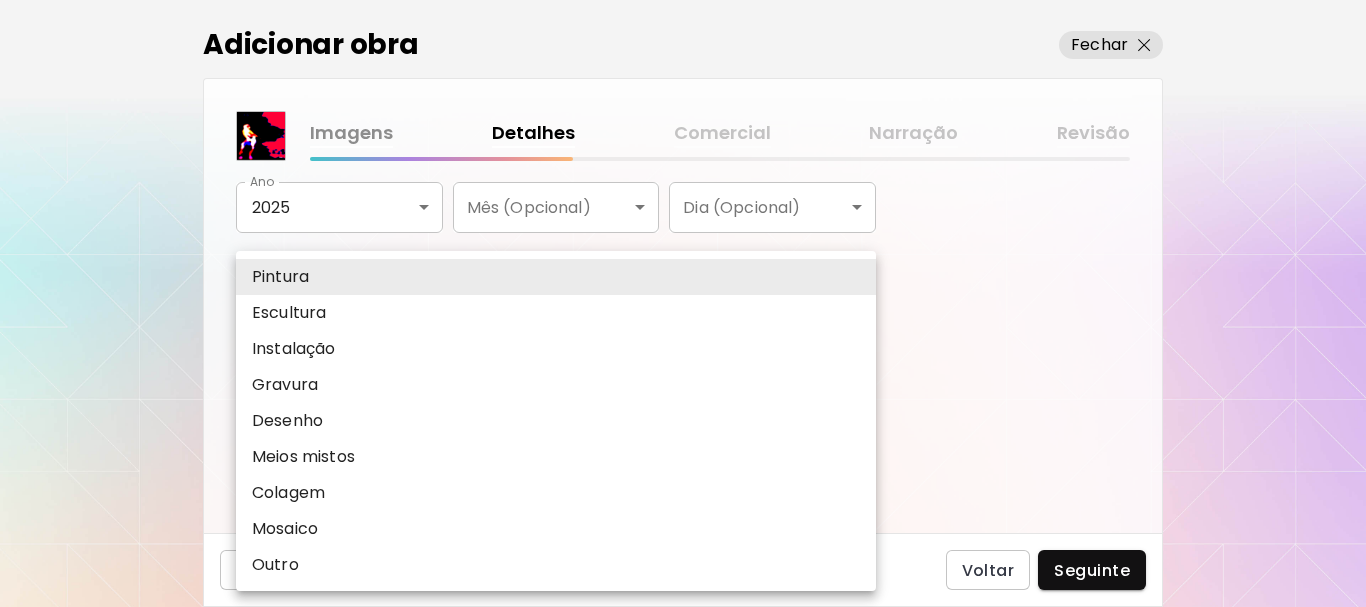 click on "Desenho" at bounding box center (287, 421) 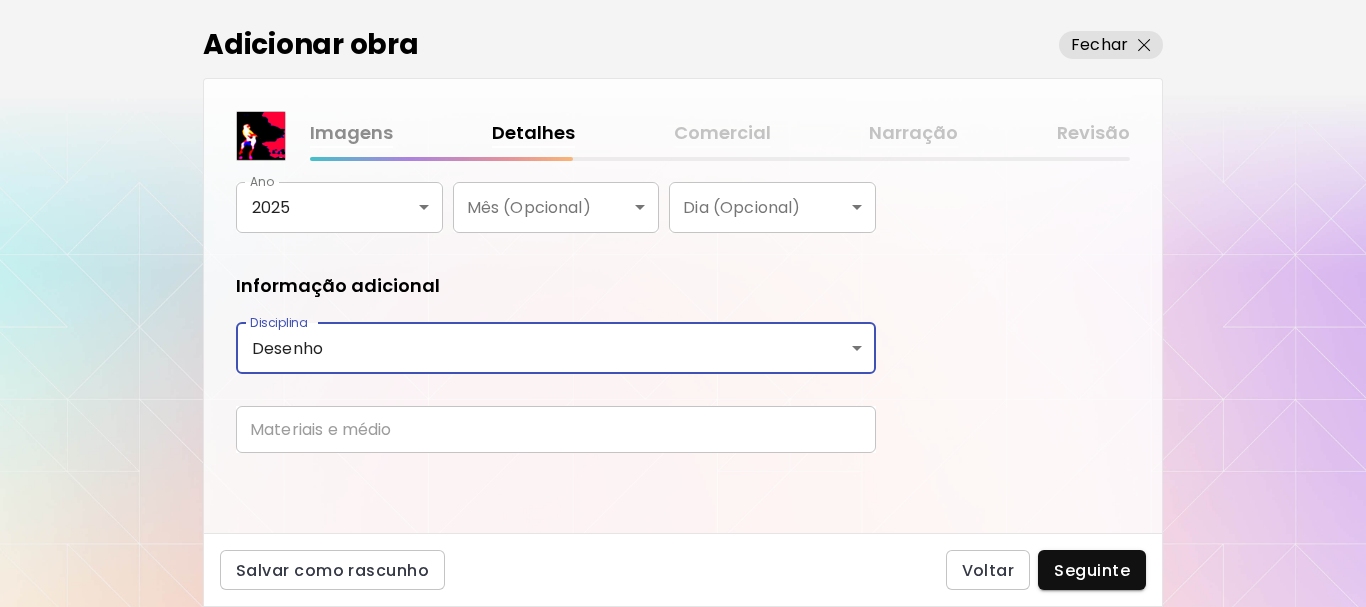 click at bounding box center [556, 429] 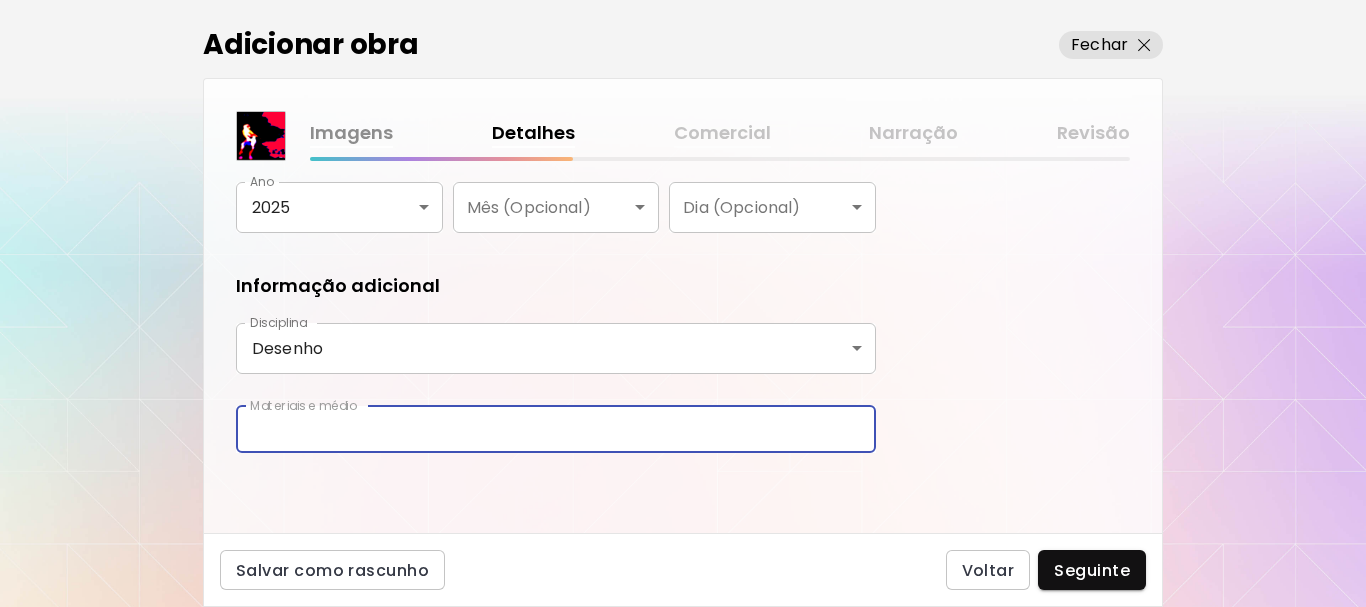 type on "**********" 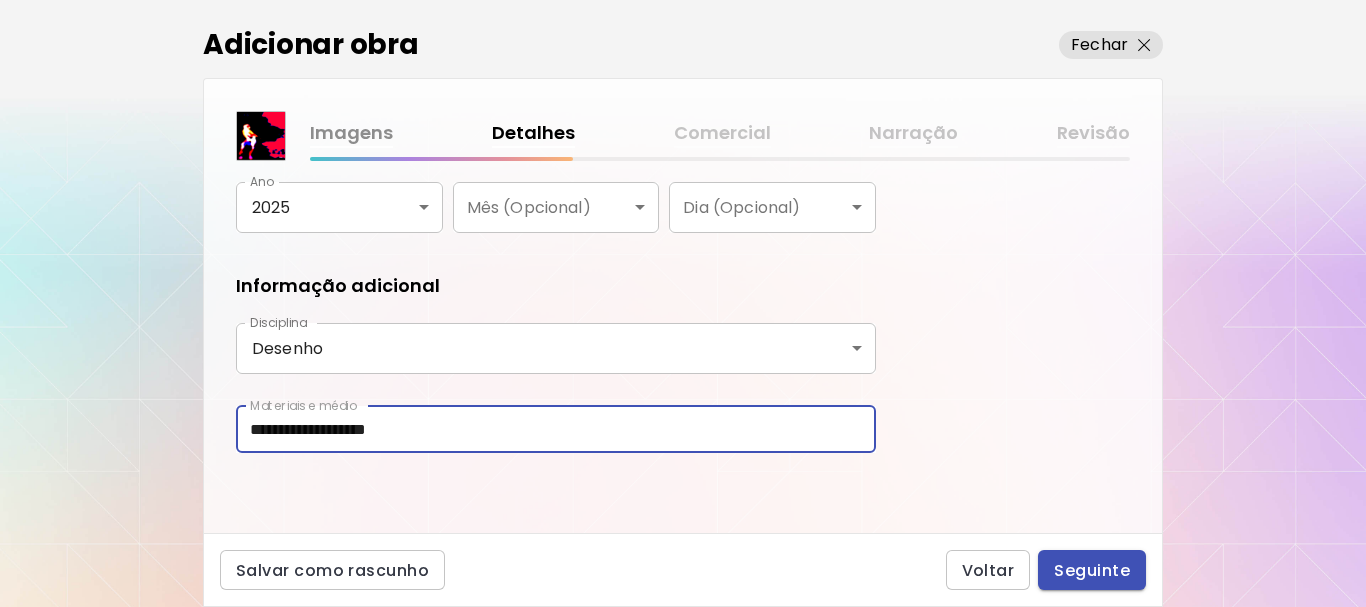 click on "Seguinte" at bounding box center [1092, 570] 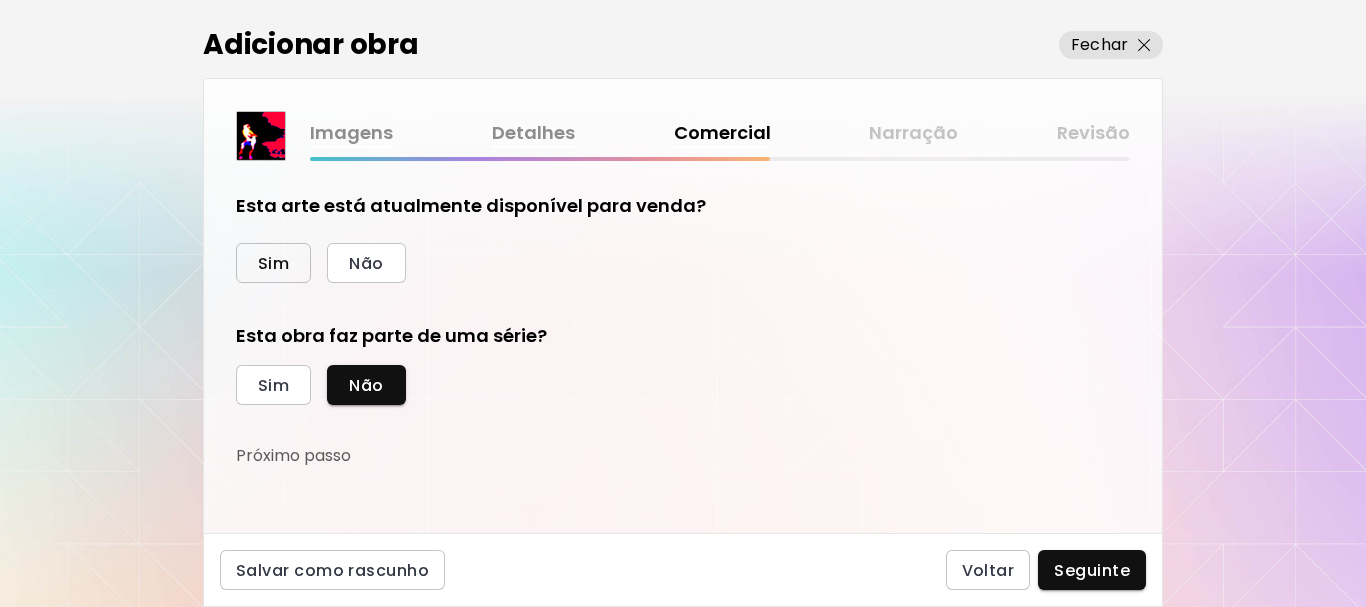 click on "Sim" at bounding box center [273, 263] 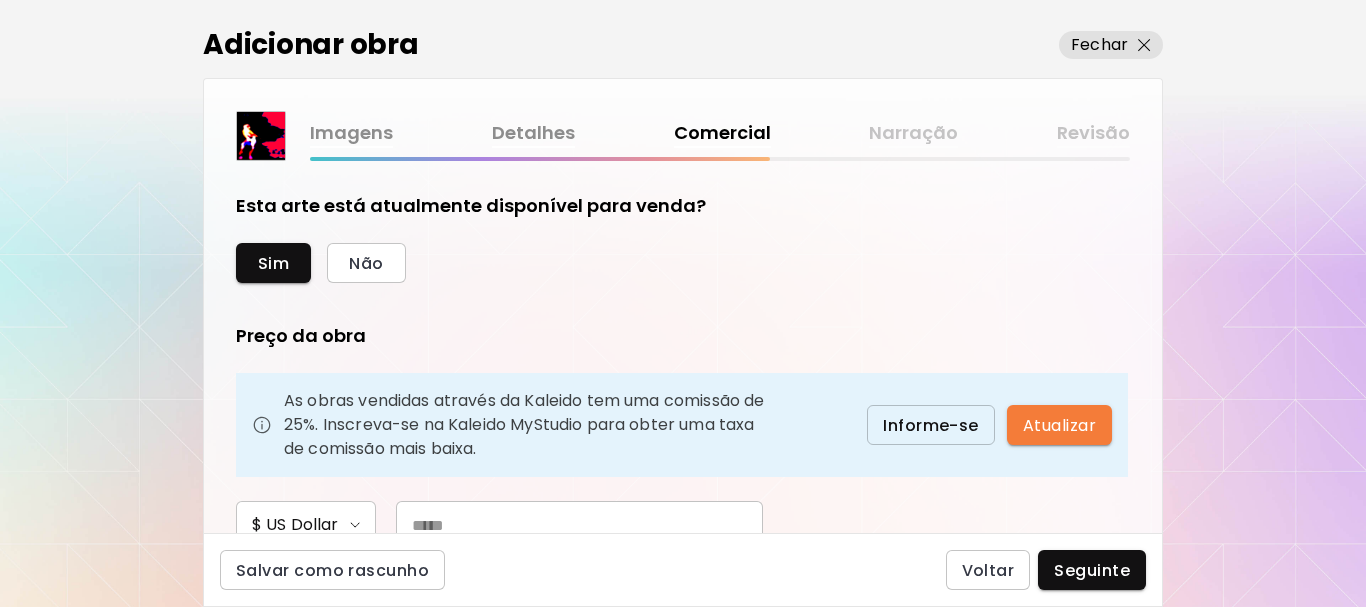 scroll, scrollTop: 200, scrollLeft: 0, axis: vertical 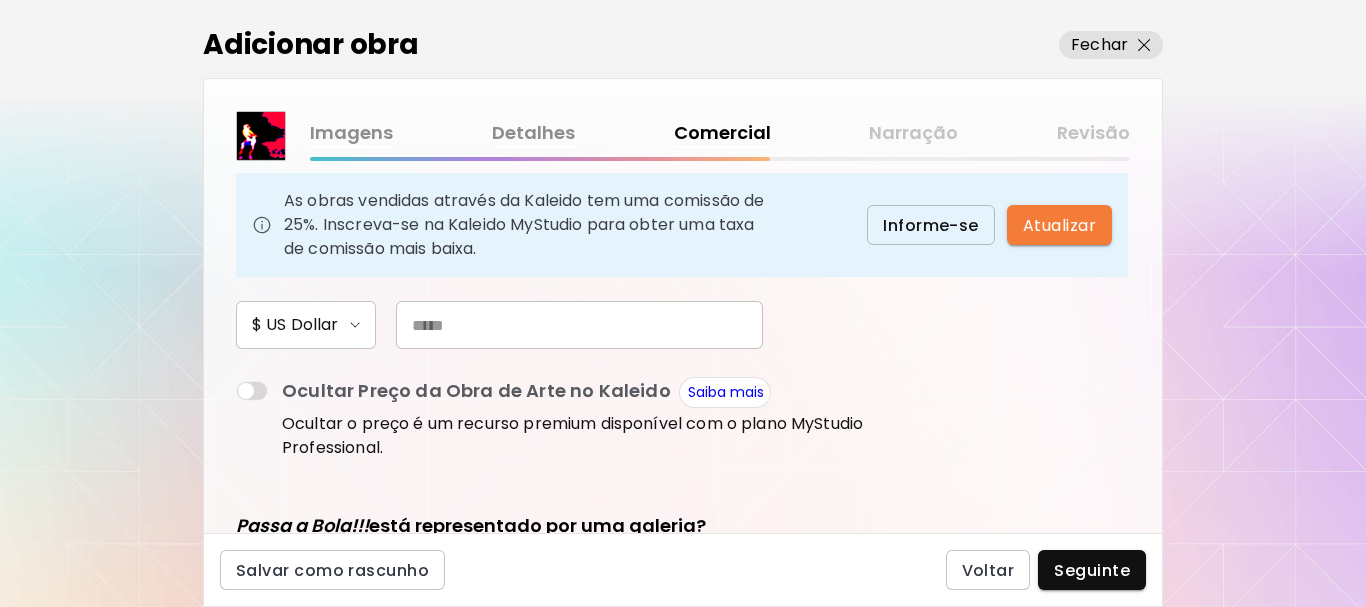 click at bounding box center (579, 325) 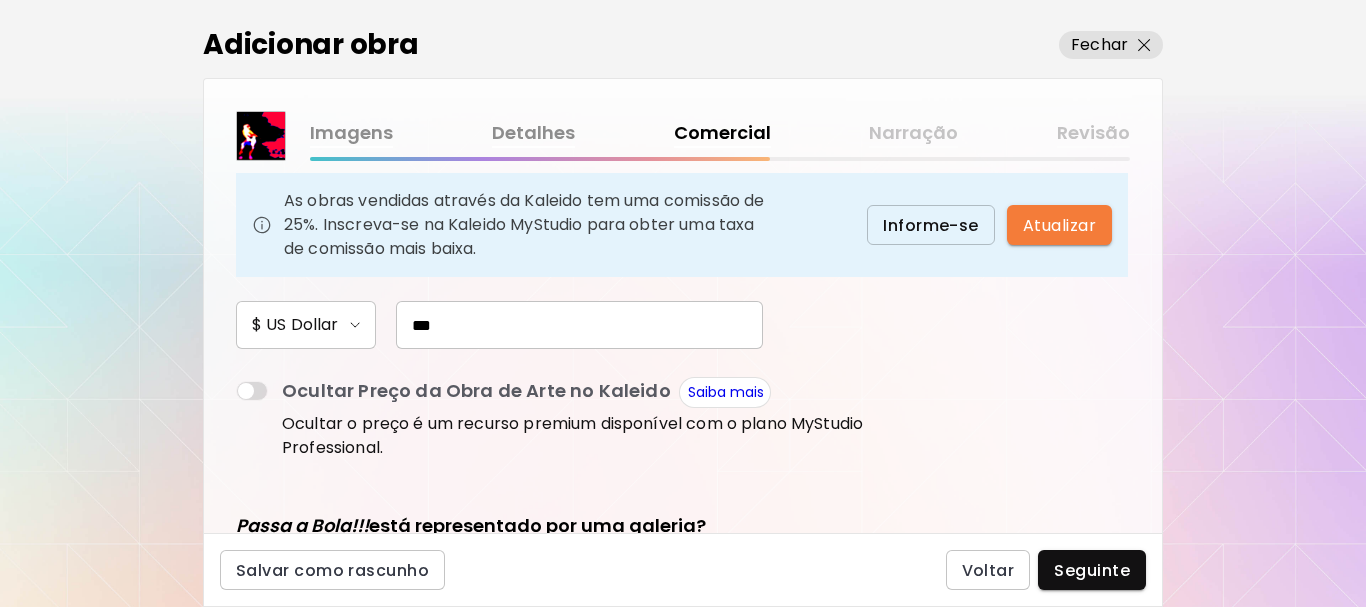 scroll, scrollTop: 454, scrollLeft: 0, axis: vertical 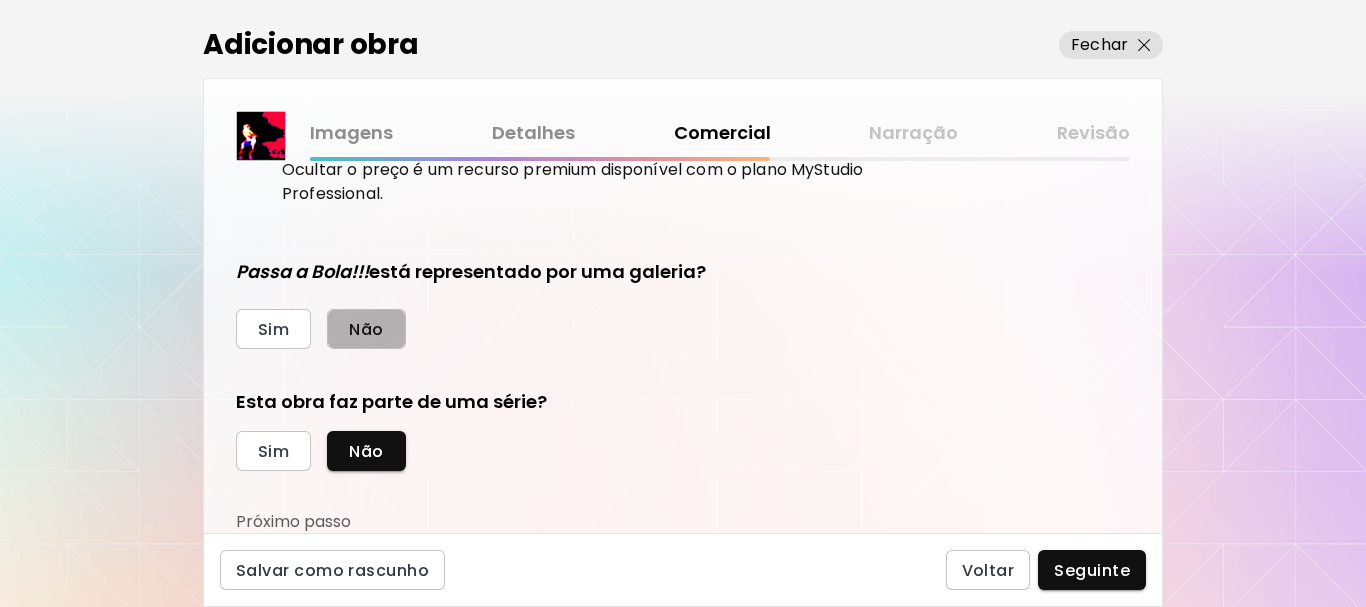 click on "Não" at bounding box center [366, 329] 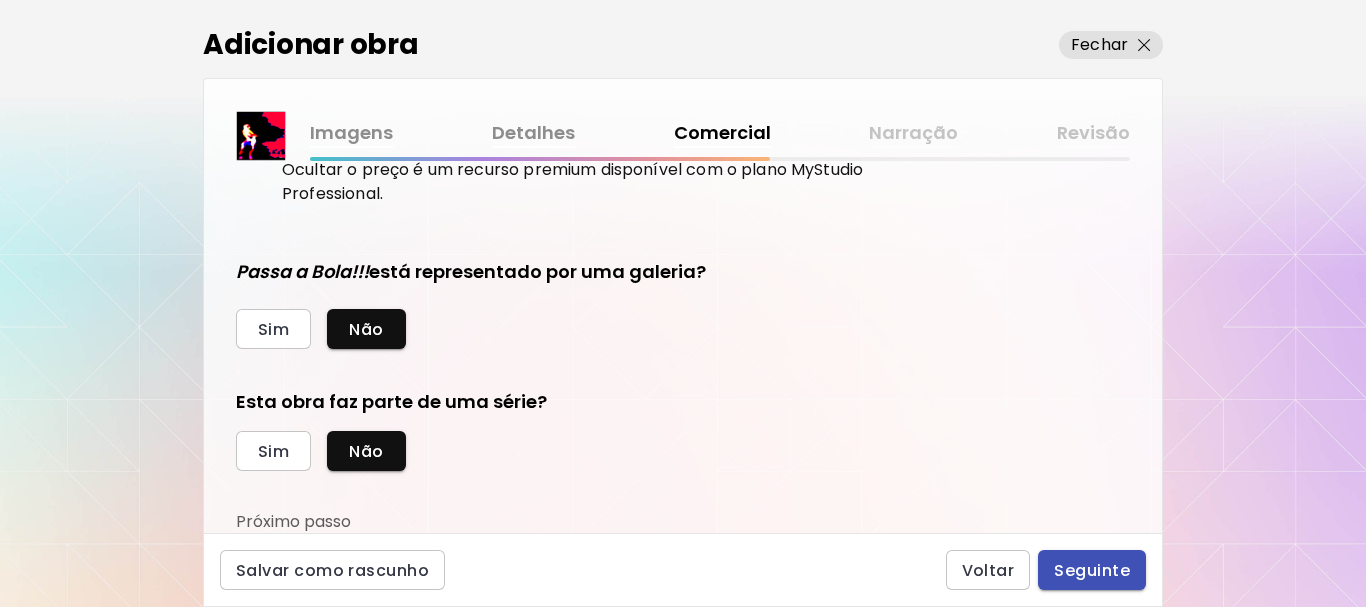 click on "Seguinte" at bounding box center [1092, 570] 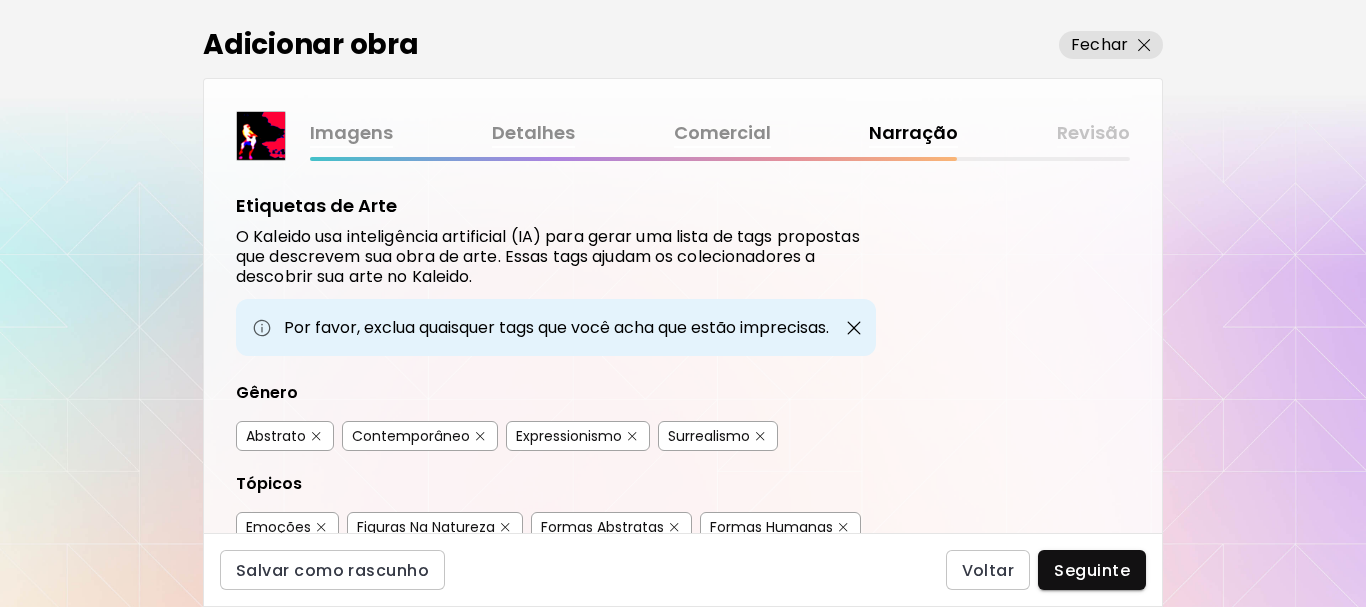 click at bounding box center (316, 436) 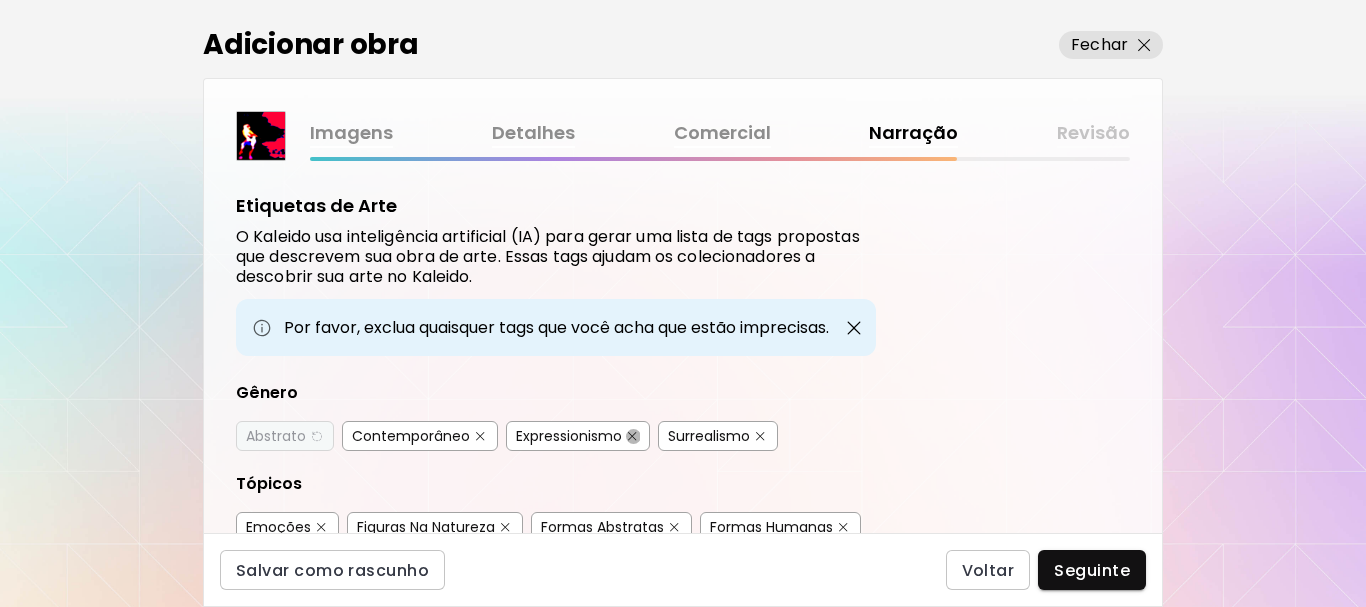 click at bounding box center (632, 436) 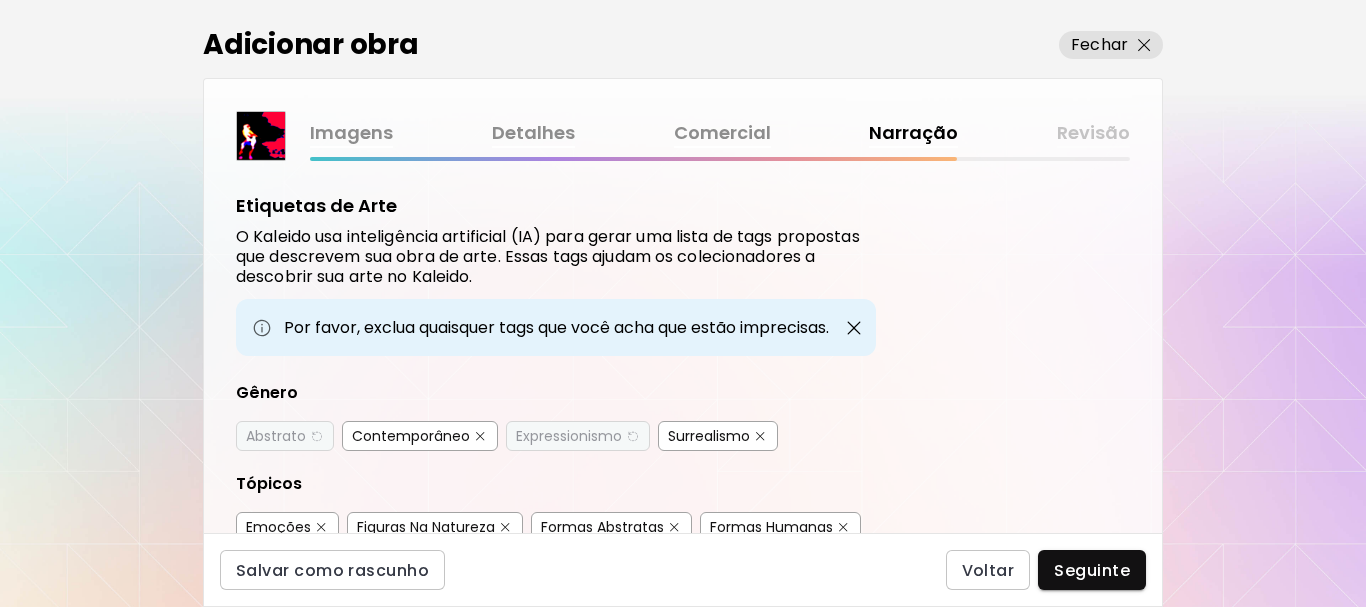 click at bounding box center [760, 436] 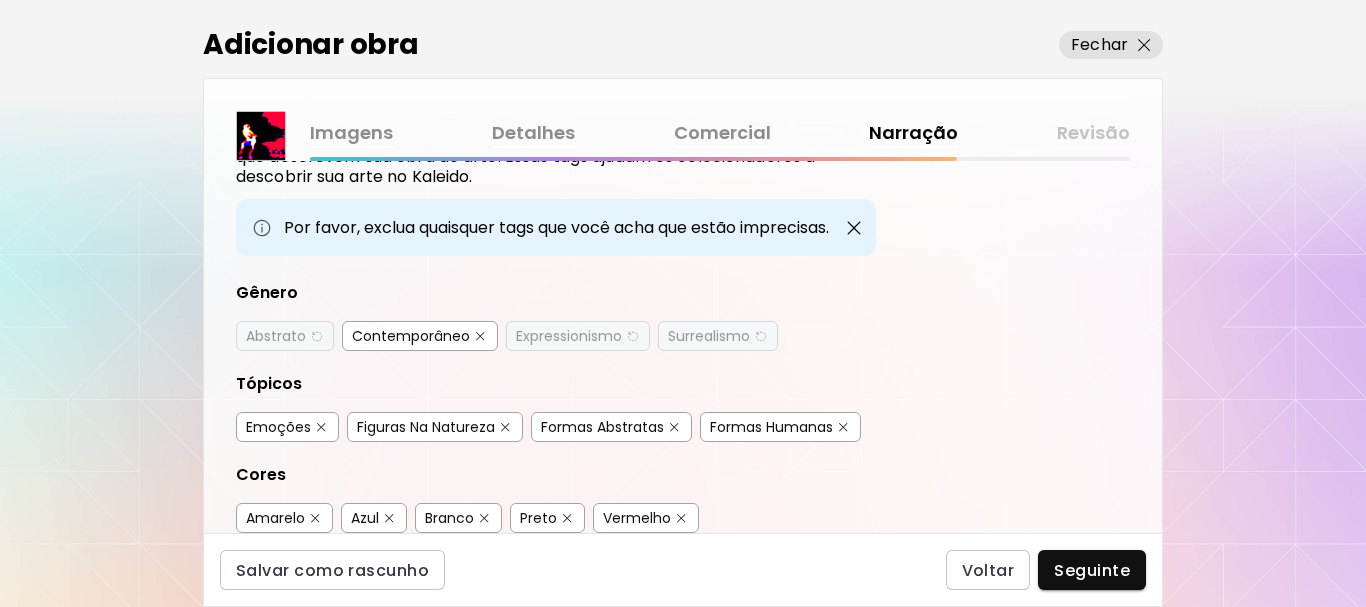 scroll, scrollTop: 200, scrollLeft: 0, axis: vertical 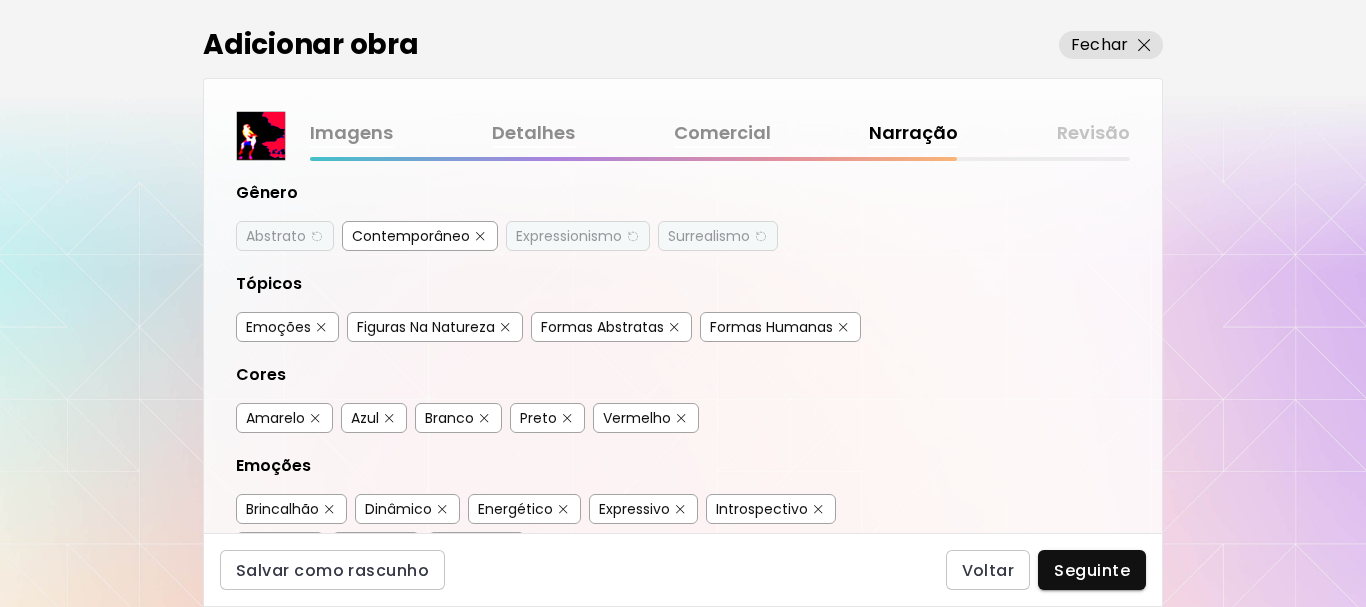 click at bounding box center (505, 327) 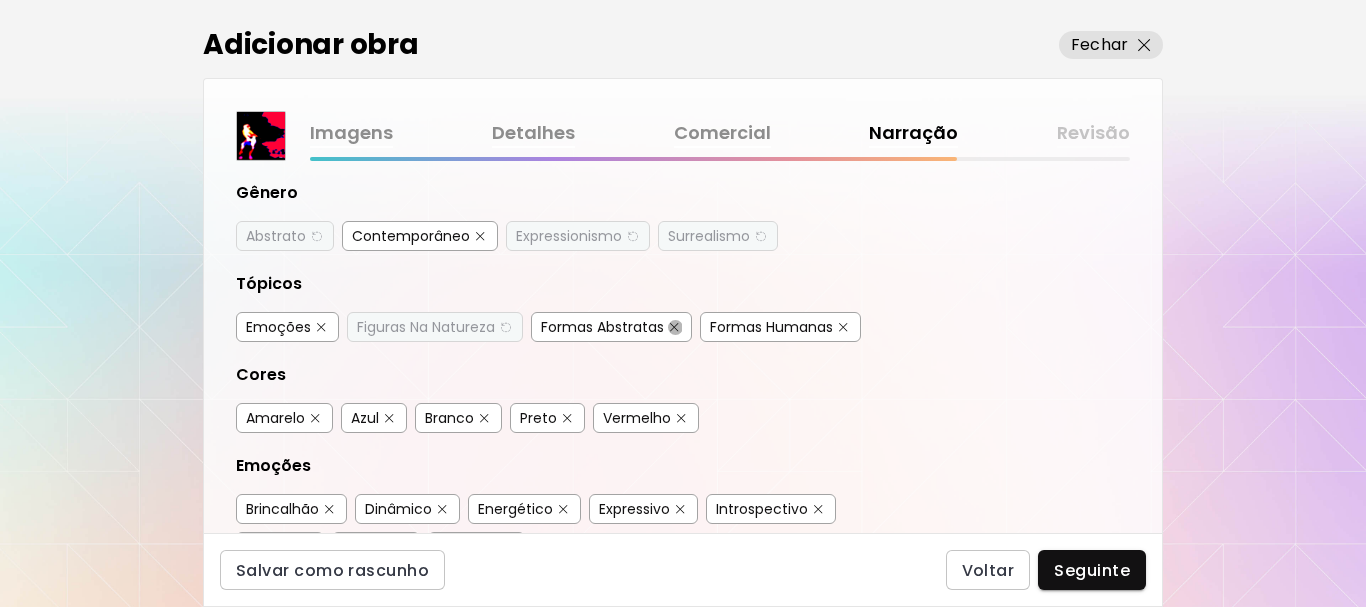 click at bounding box center (674, 327) 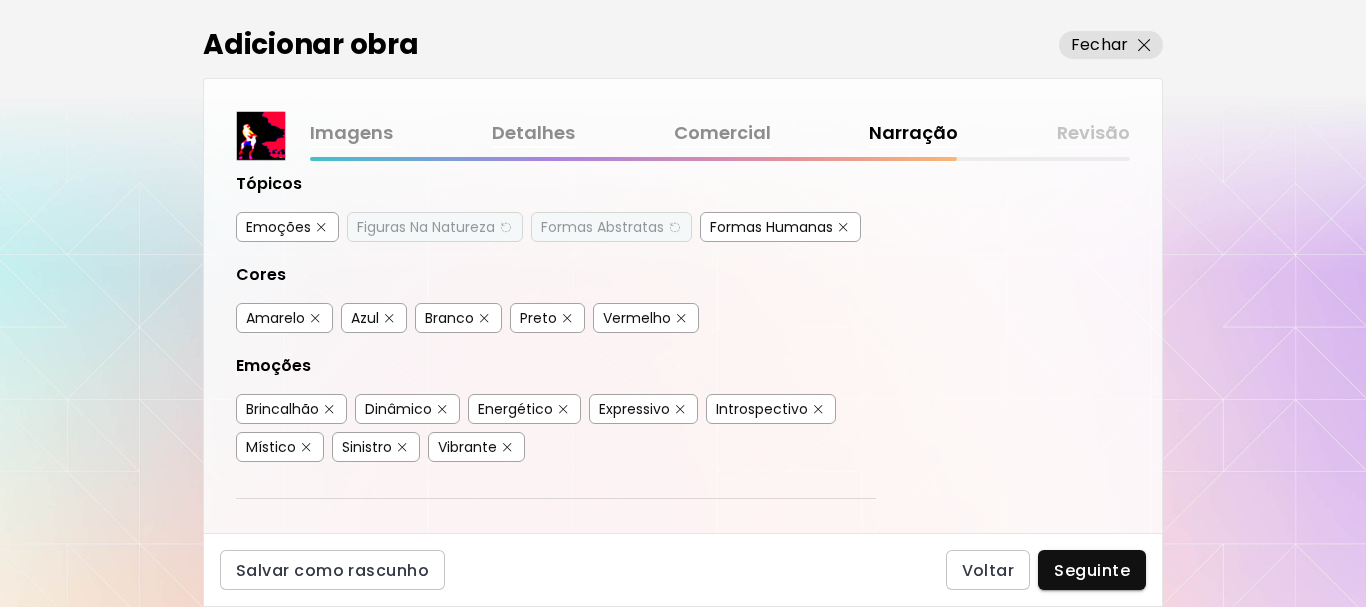 scroll, scrollTop: 400, scrollLeft: 0, axis: vertical 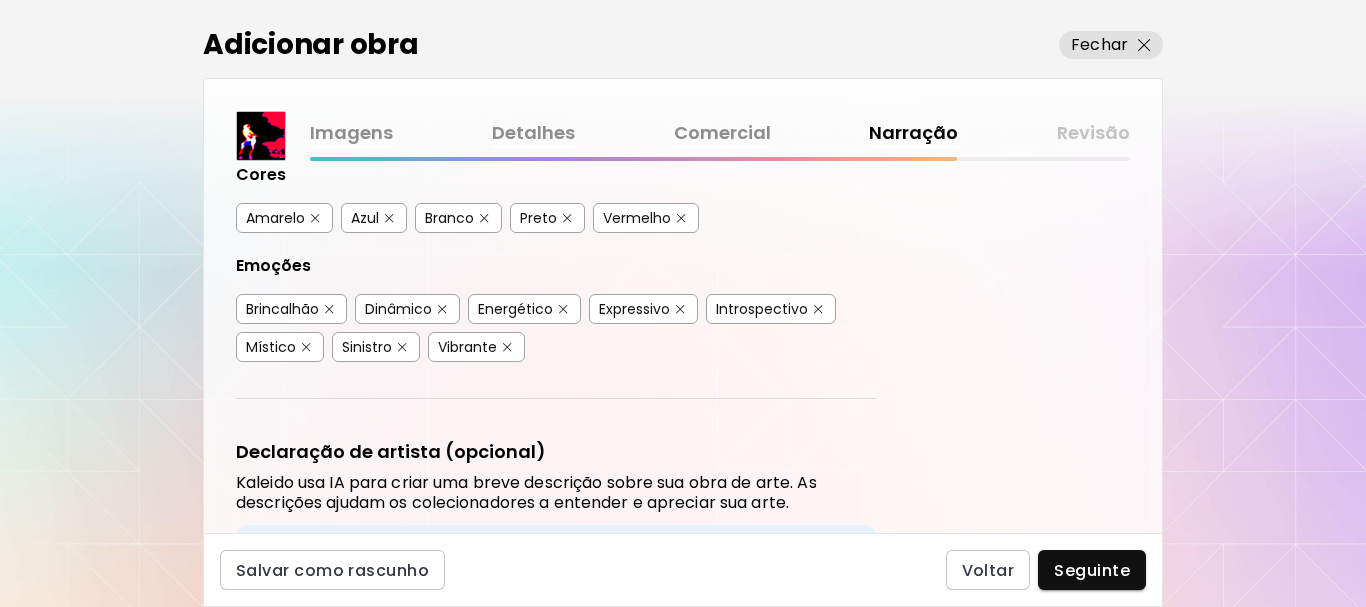 click at bounding box center (442, 309) 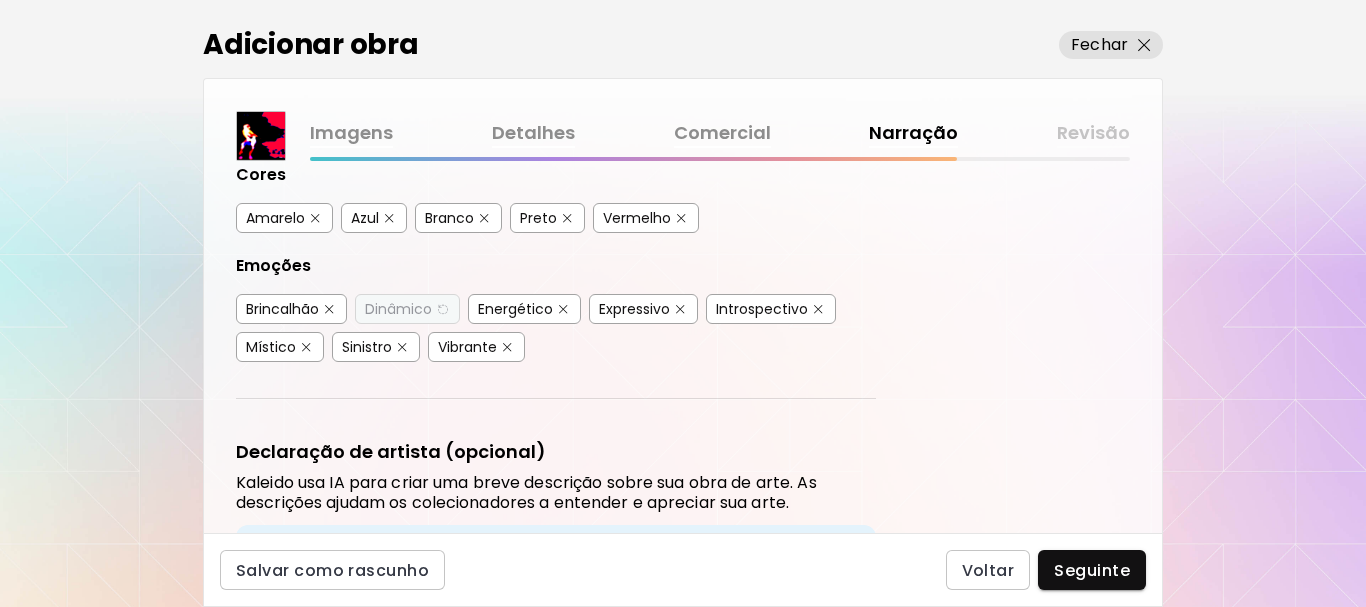 click on "Energético" at bounding box center (515, 309) 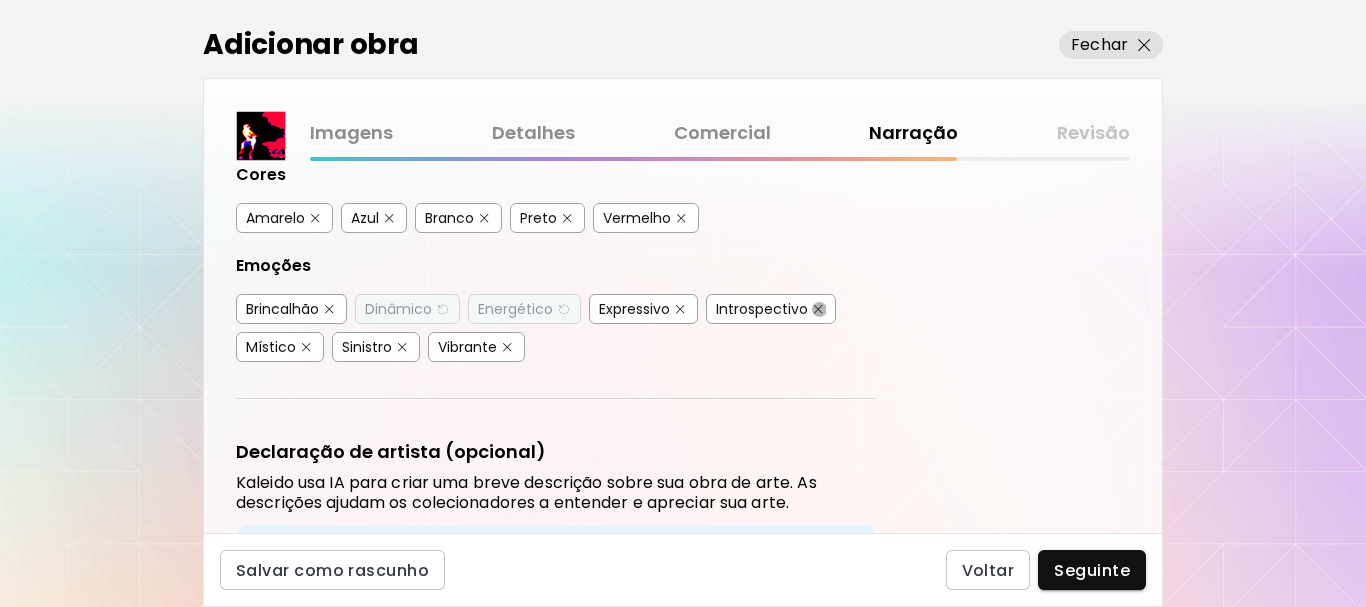 click at bounding box center (818, 309) 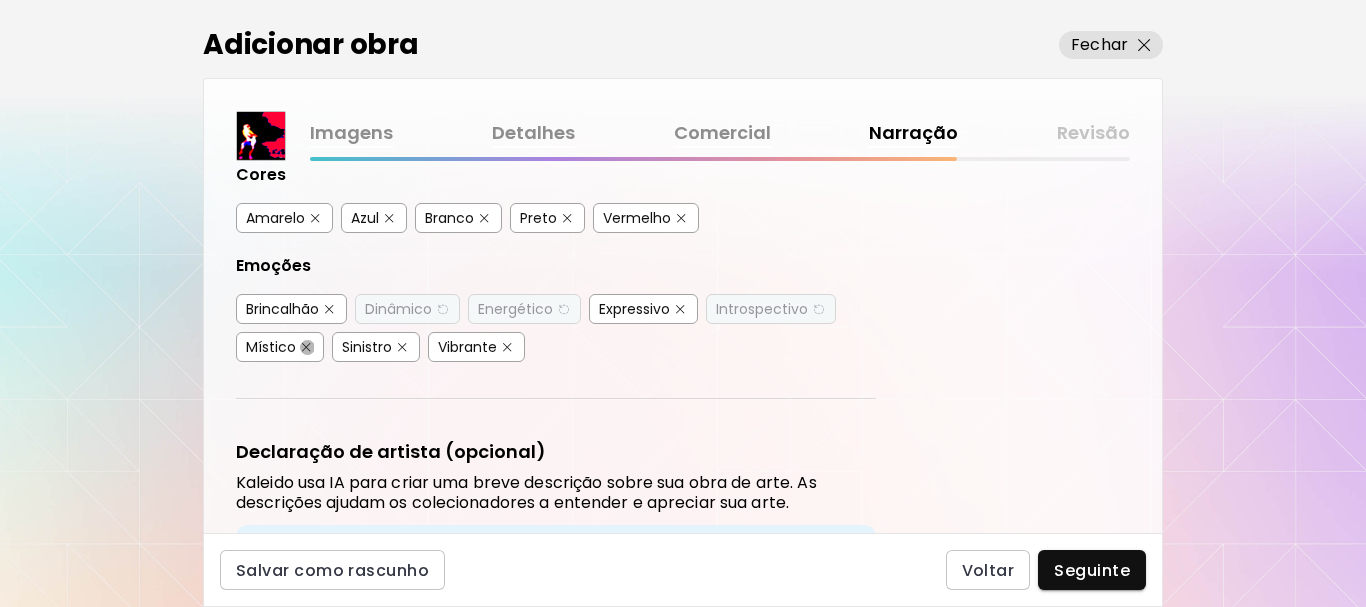 click at bounding box center [306, 347] 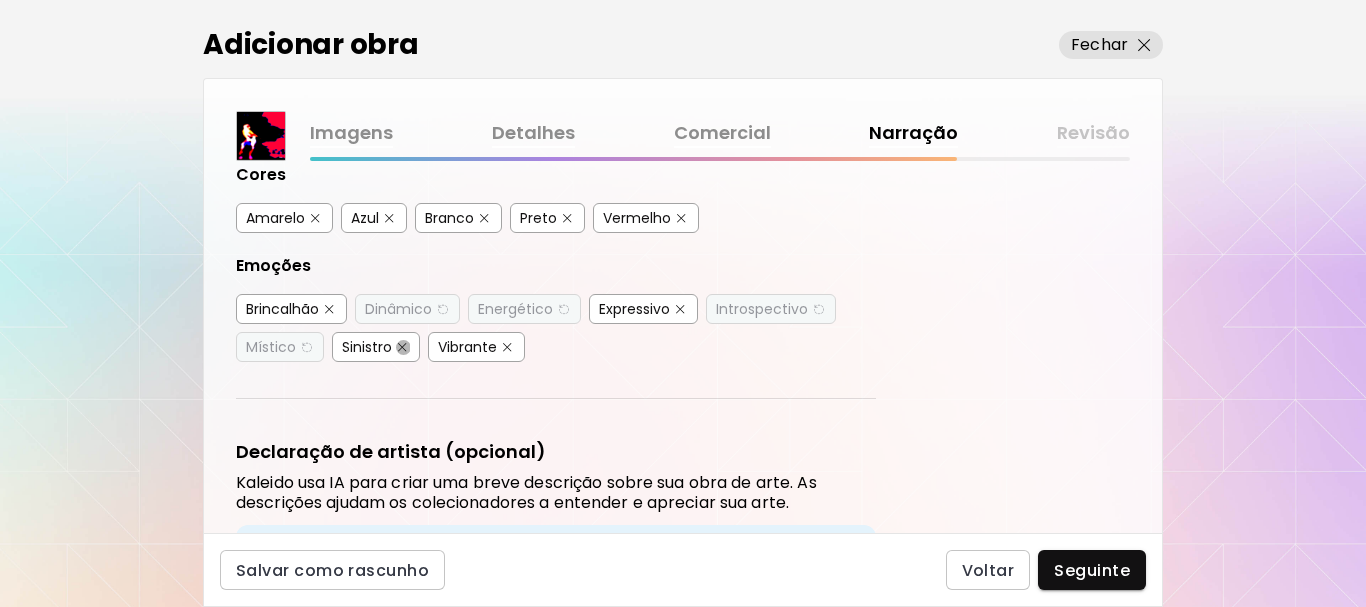 click at bounding box center [402, 347] 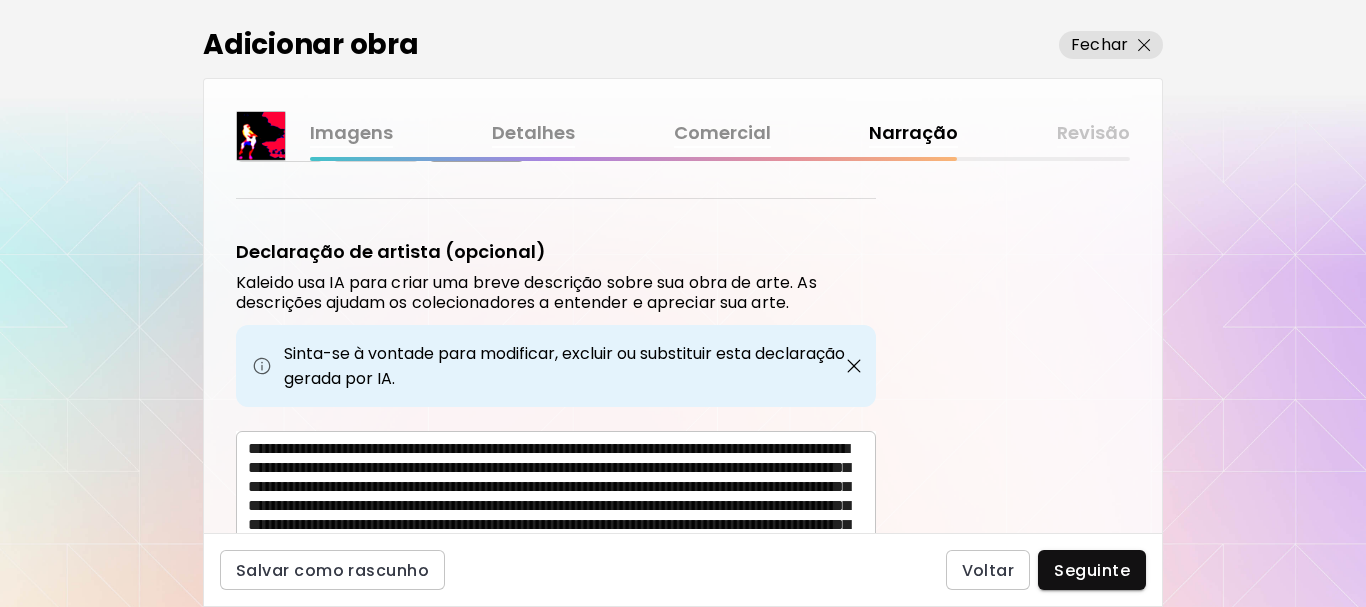 scroll, scrollTop: 700, scrollLeft: 0, axis: vertical 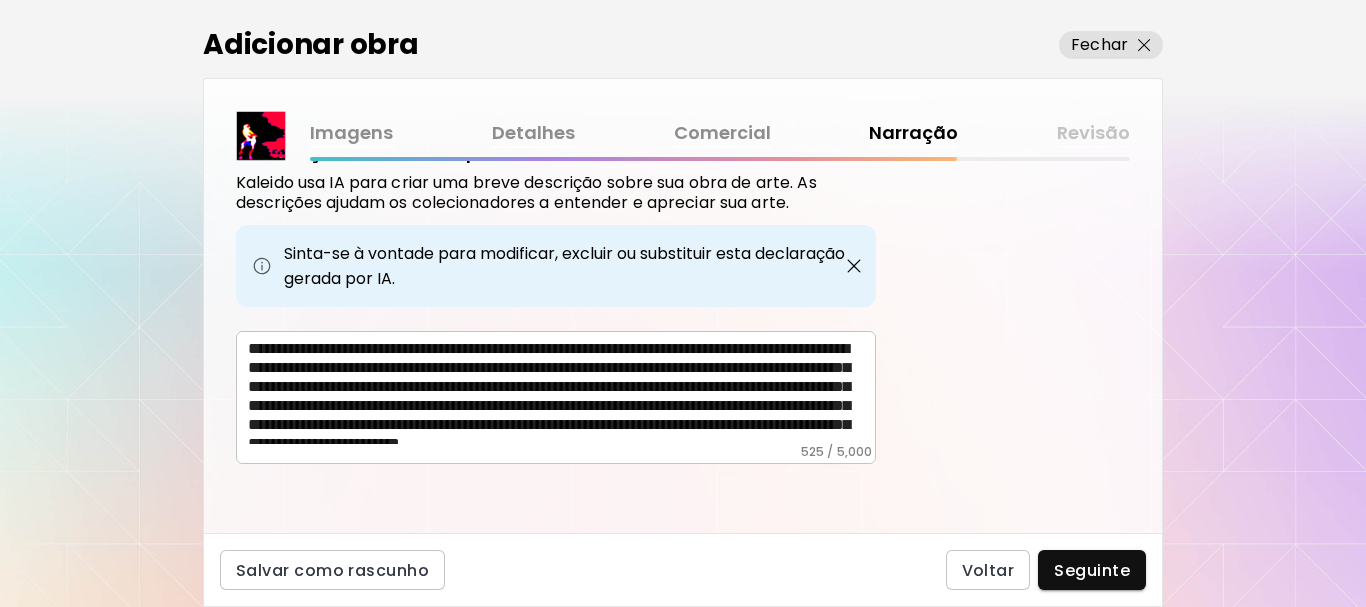 drag, startPoint x: 244, startPoint y: 369, endPoint x: 326, endPoint y: 382, distance: 83.02409 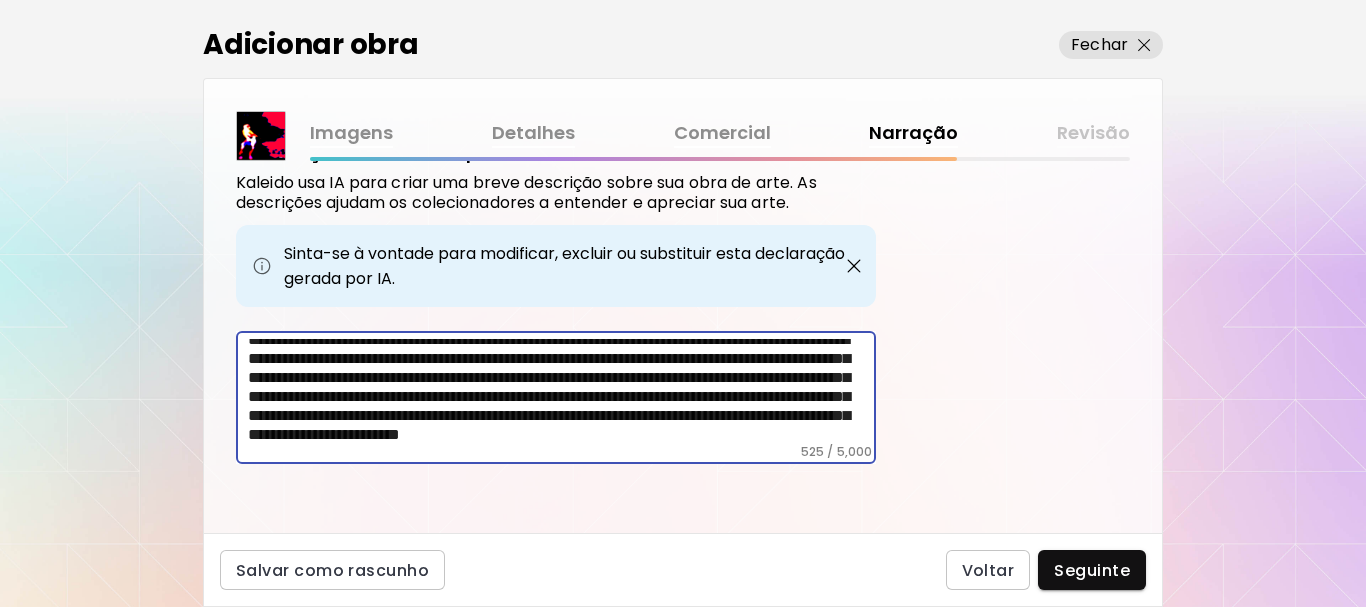 scroll, scrollTop: 49, scrollLeft: 0, axis: vertical 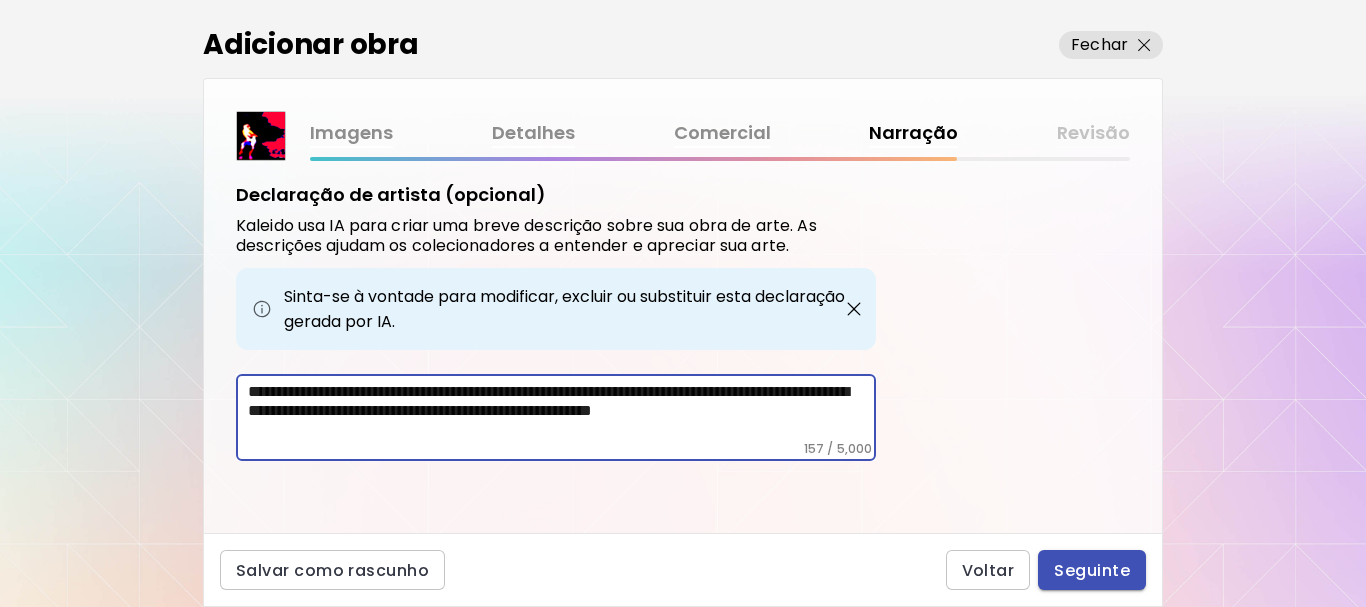 type on "**********" 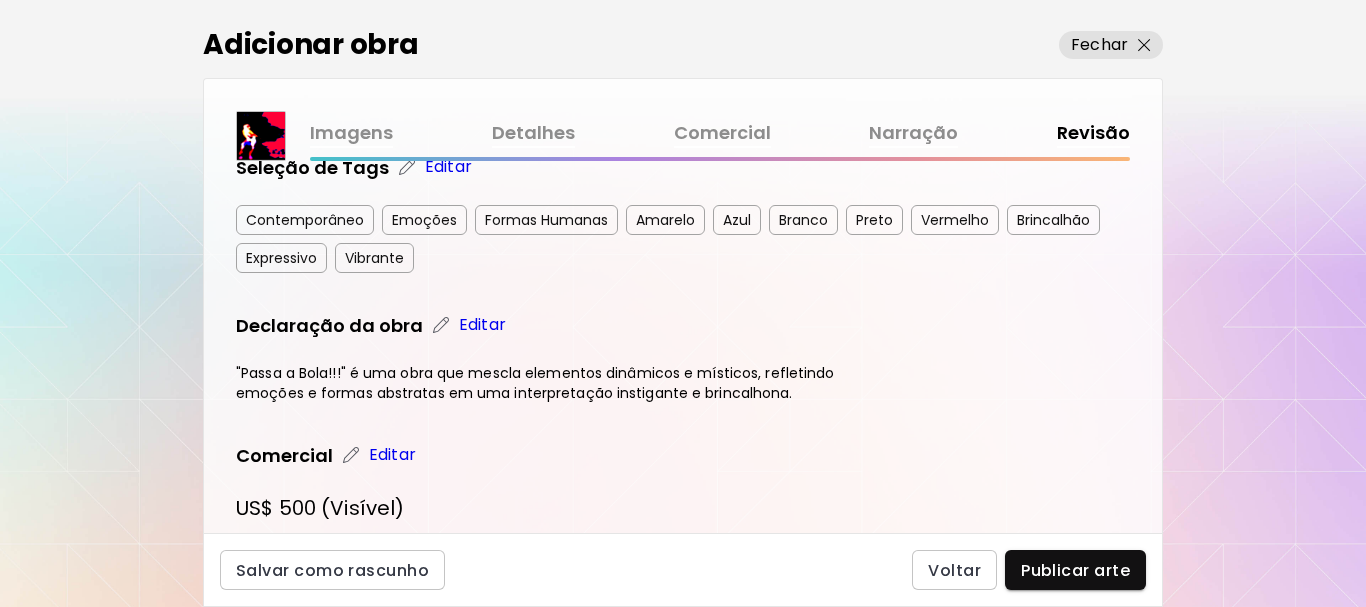 scroll, scrollTop: 577, scrollLeft: 0, axis: vertical 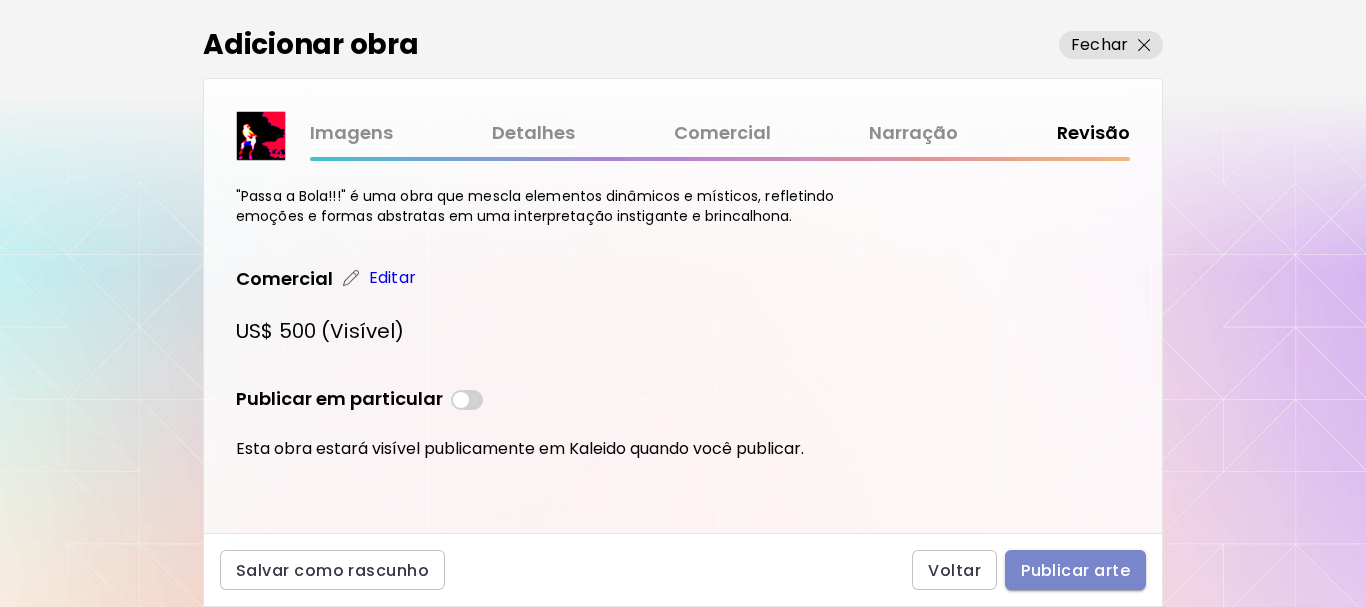 click on "Publicar arte" at bounding box center (1075, 570) 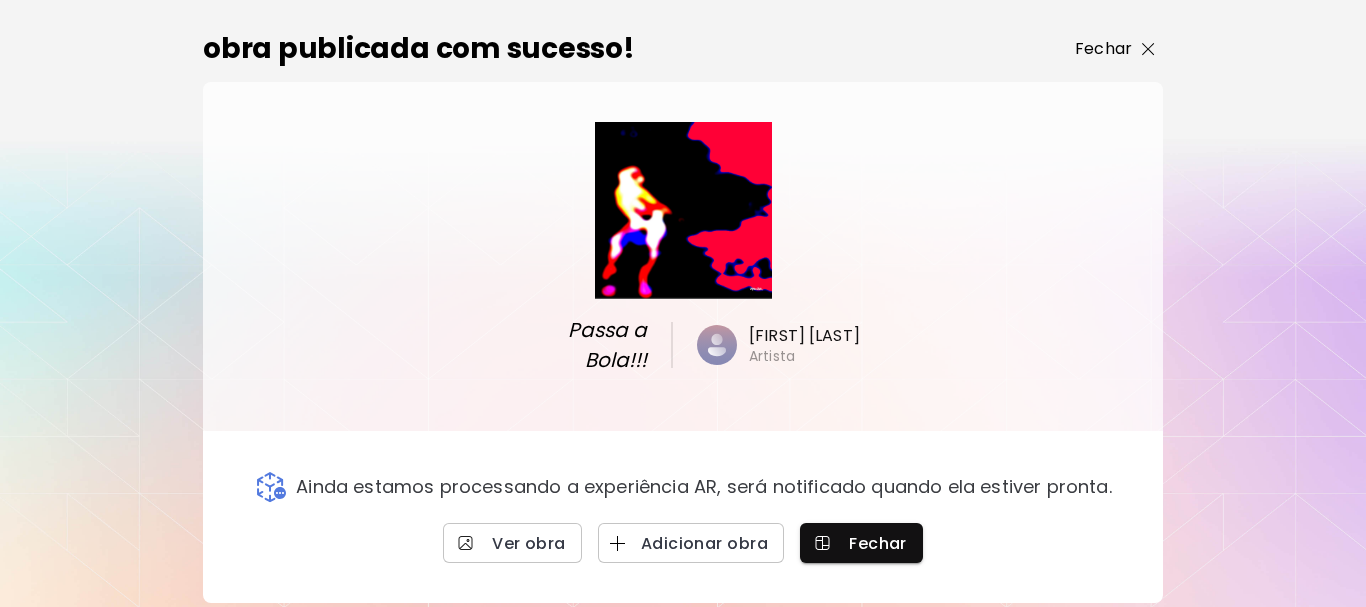 click at bounding box center [1148, 49] 